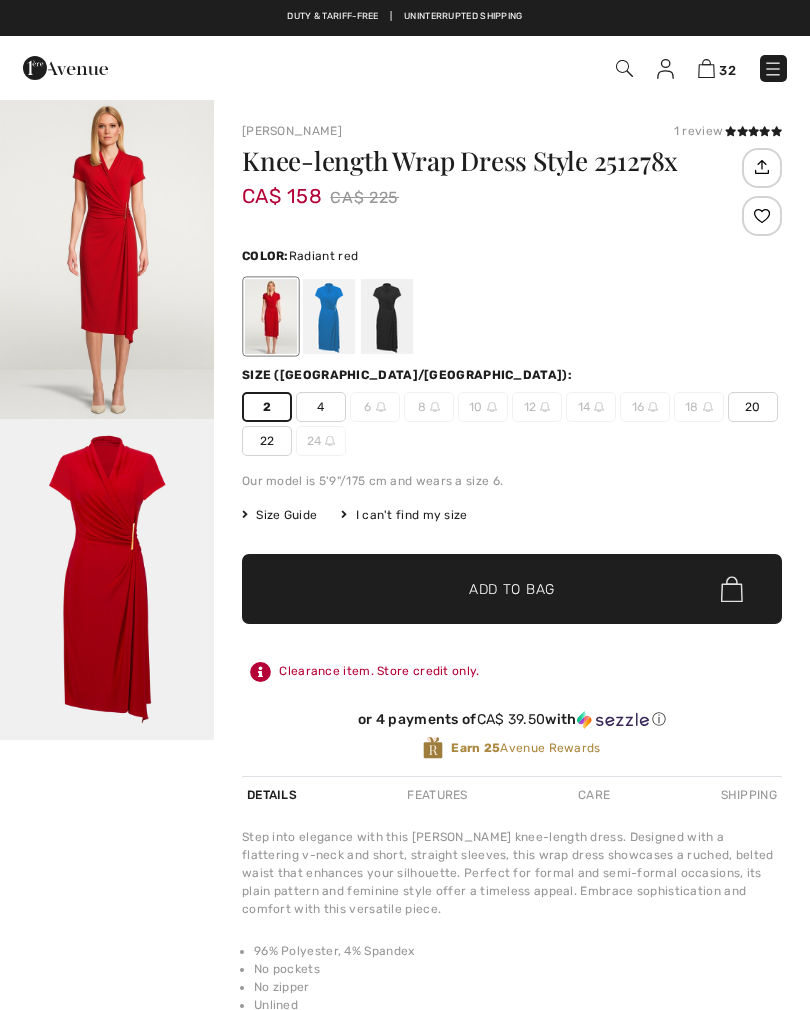 scroll, scrollTop: 0, scrollLeft: 0, axis: both 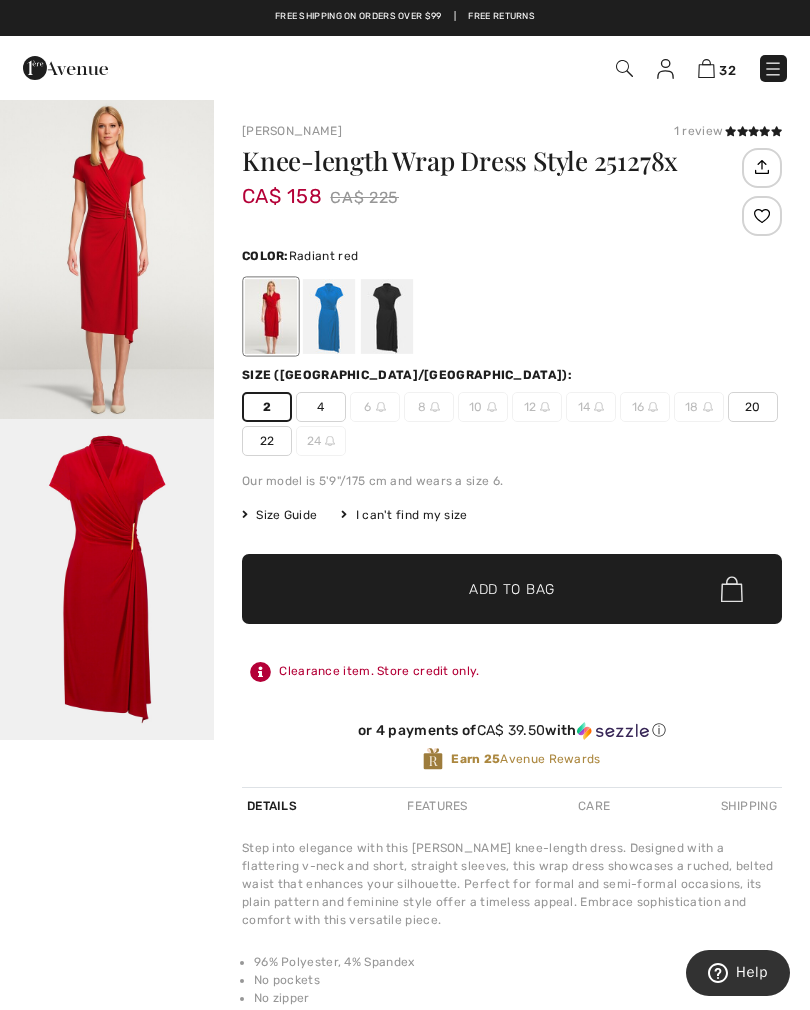 click at bounding box center (706, 68) 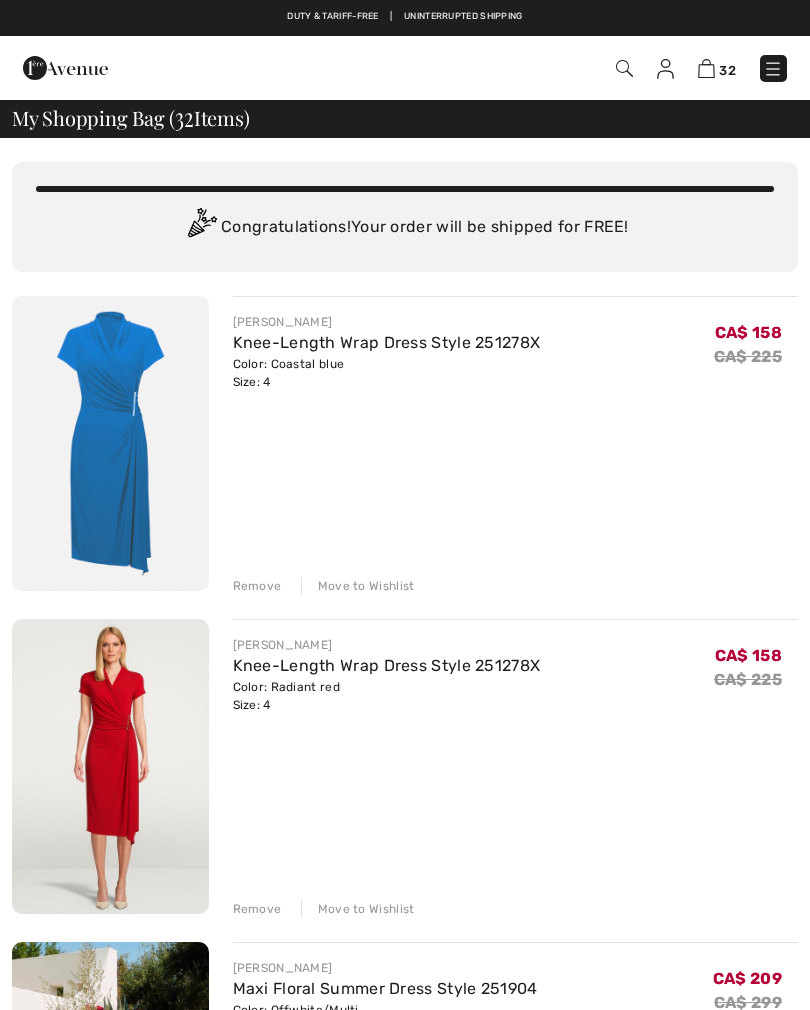 scroll, scrollTop: 0, scrollLeft: 0, axis: both 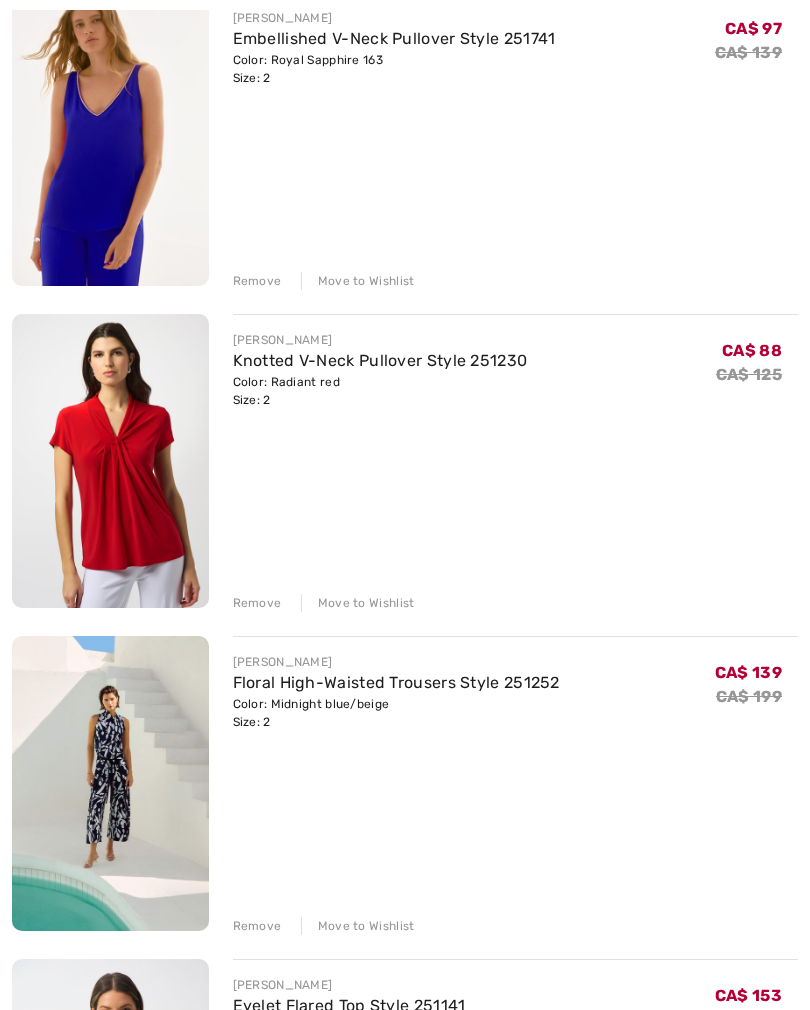 click on "Knotted V-Neck Pullover Style 251230" at bounding box center (380, 360) 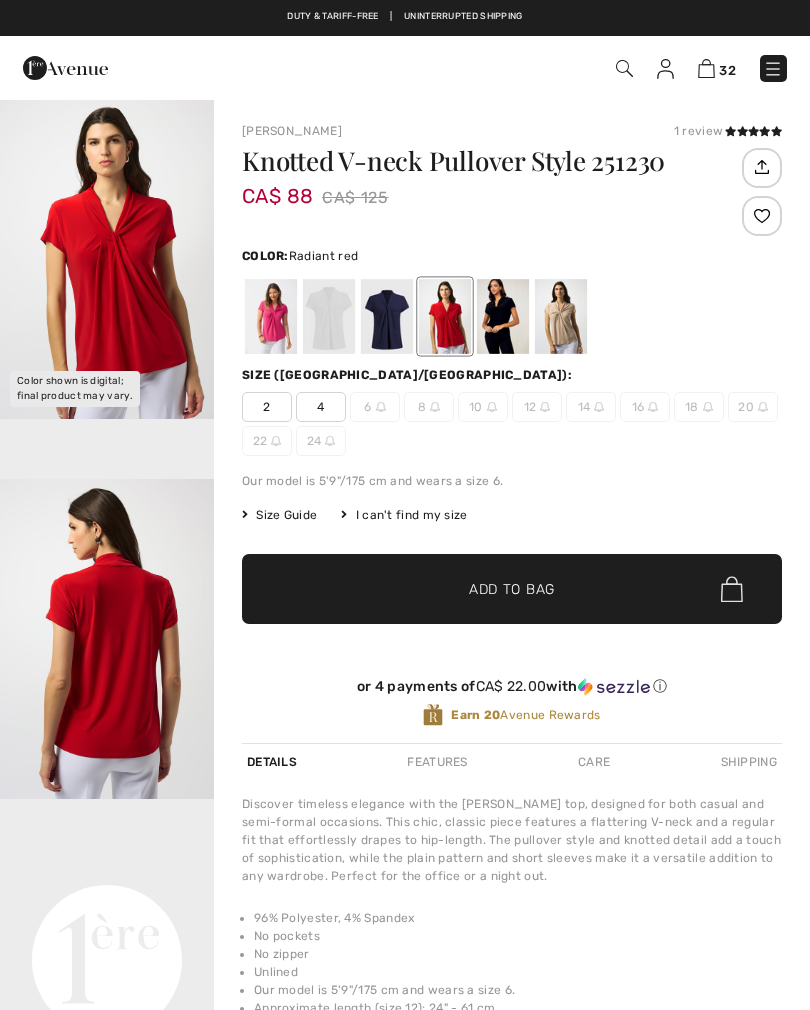 scroll, scrollTop: 0, scrollLeft: 0, axis: both 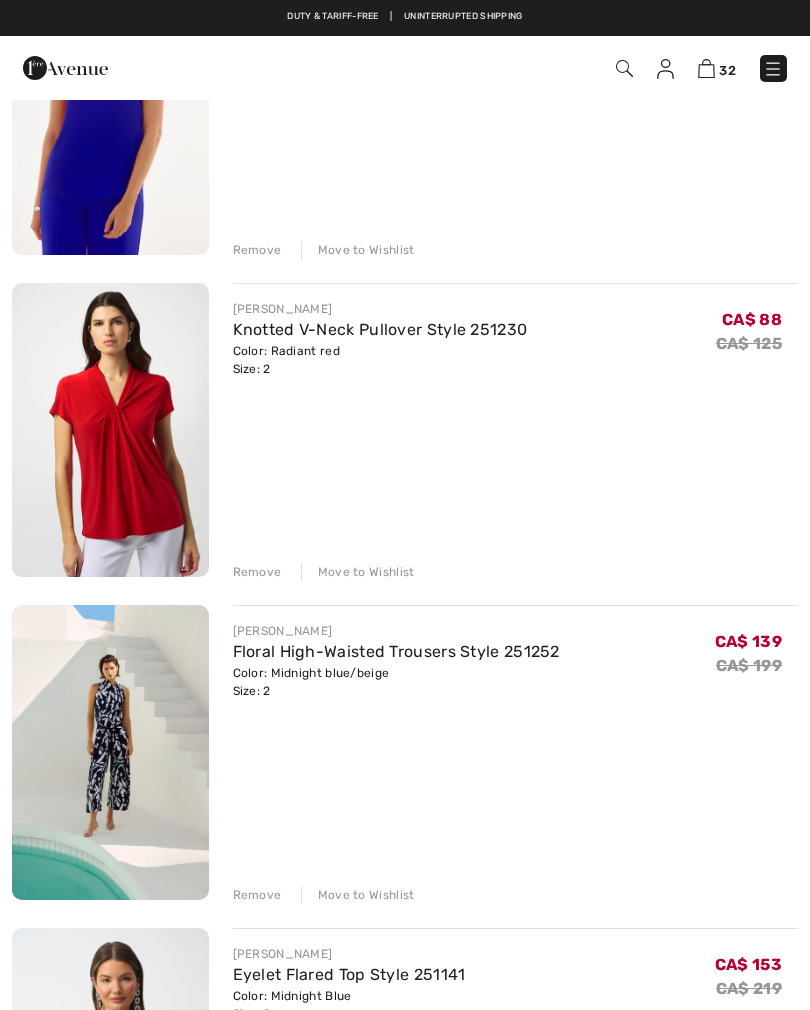click on "Remove" at bounding box center (257, 572) 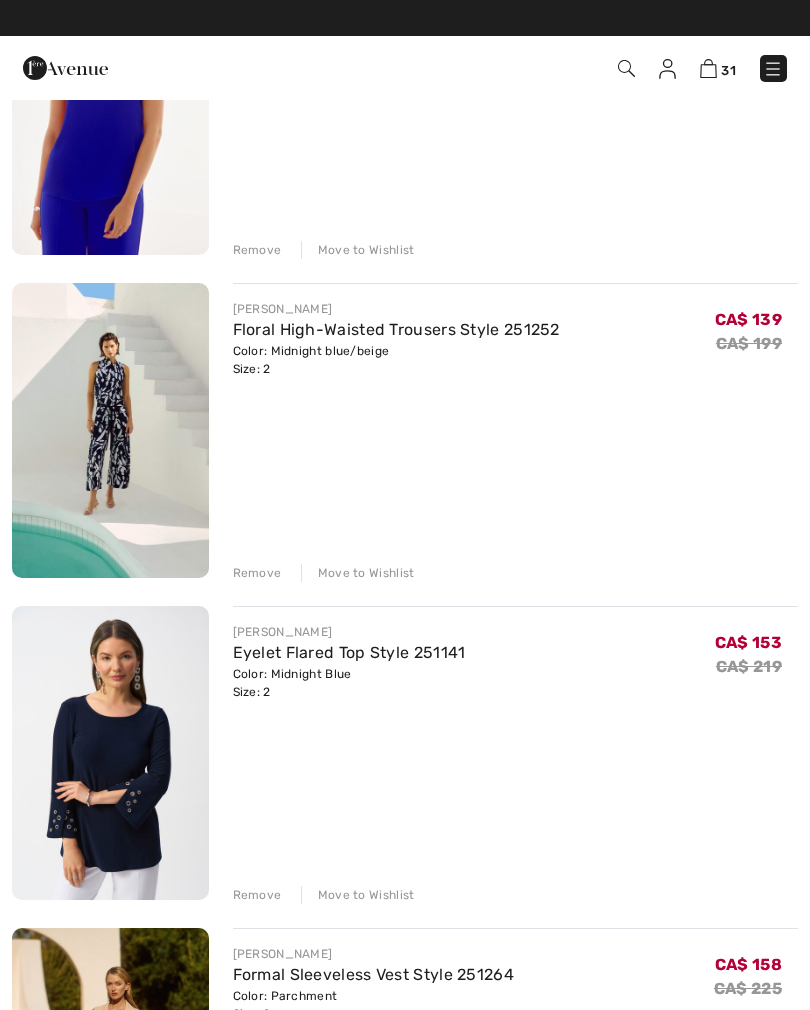 click on "Remove" at bounding box center [257, 573] 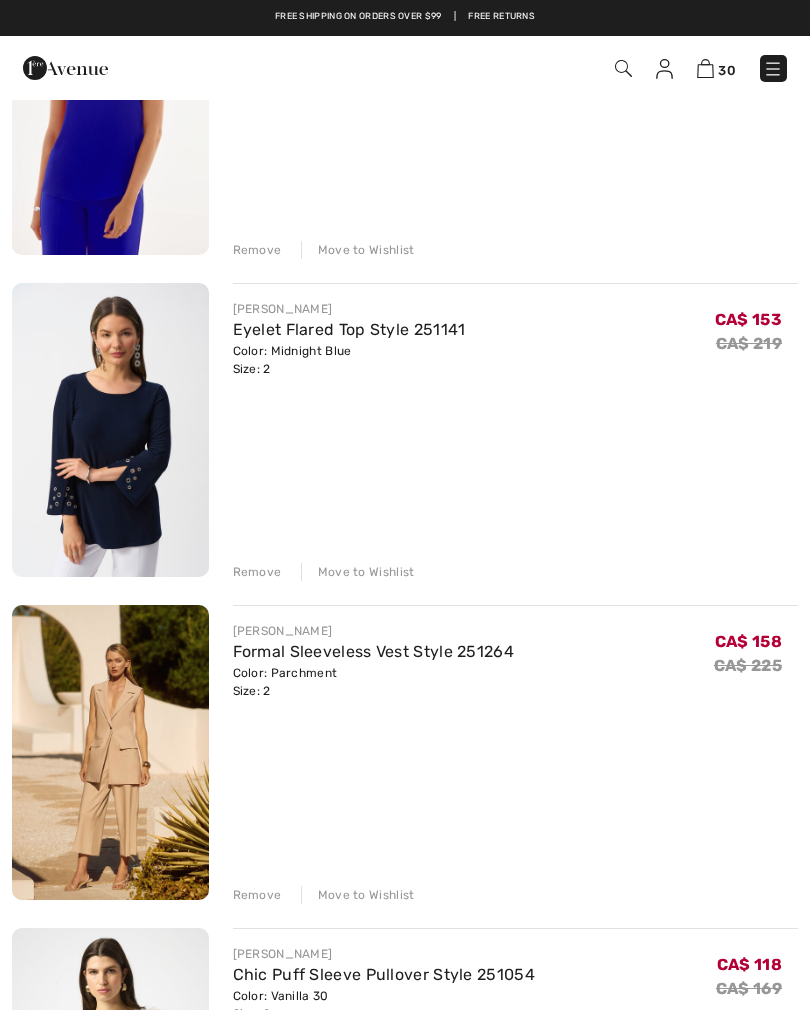 click on "Remove" at bounding box center (257, 572) 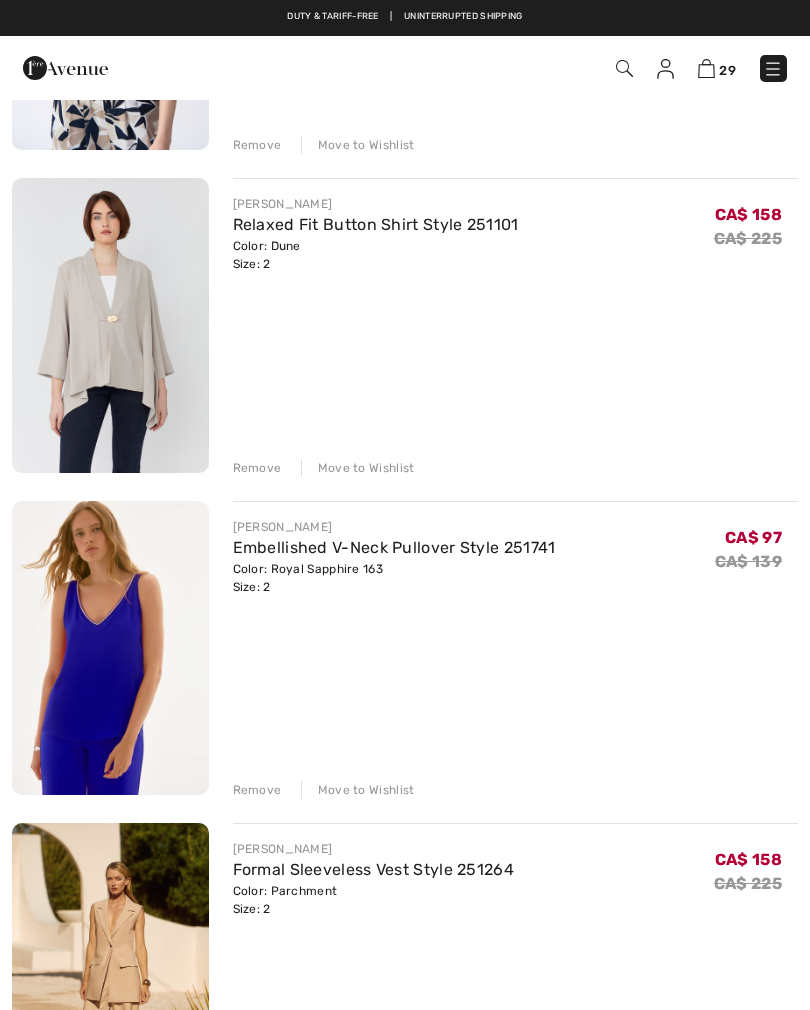 scroll, scrollTop: 2053, scrollLeft: 0, axis: vertical 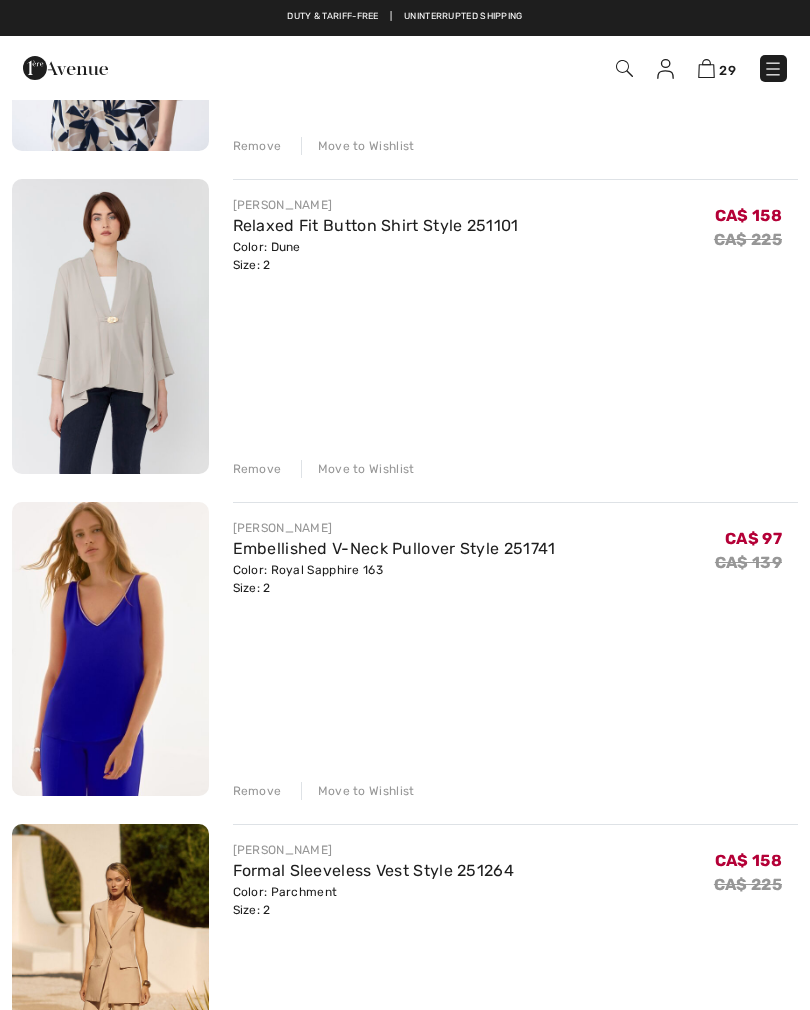 click on "Remove" at bounding box center [257, 791] 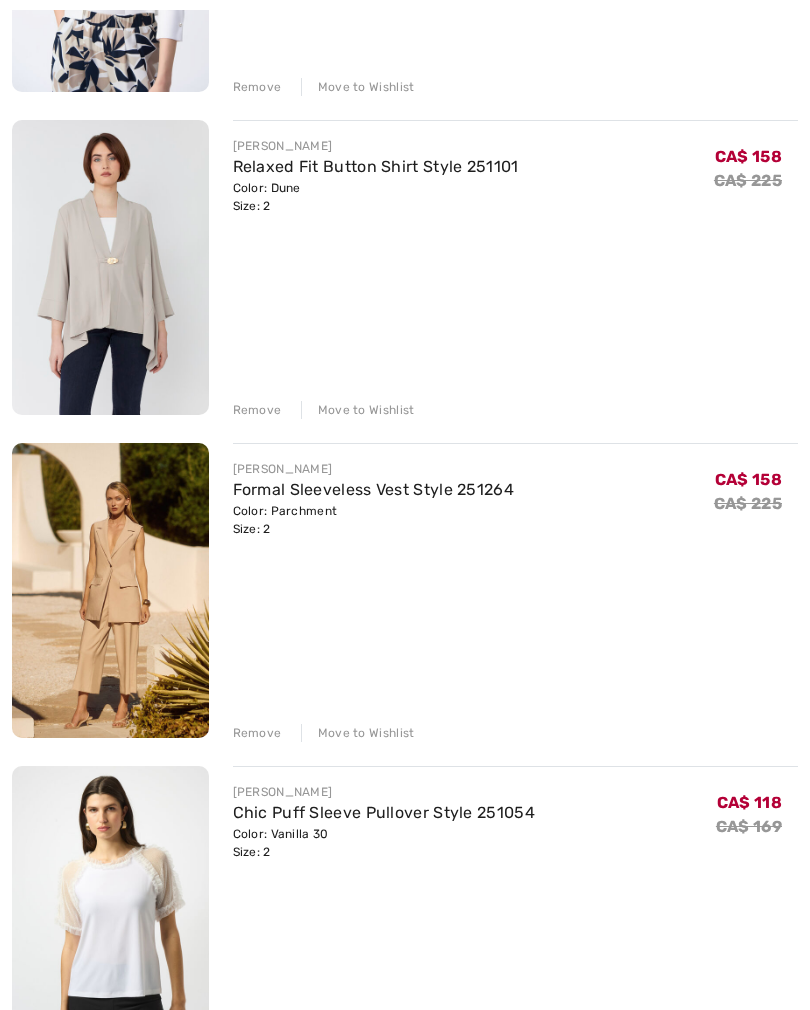 scroll, scrollTop: 2138, scrollLeft: 0, axis: vertical 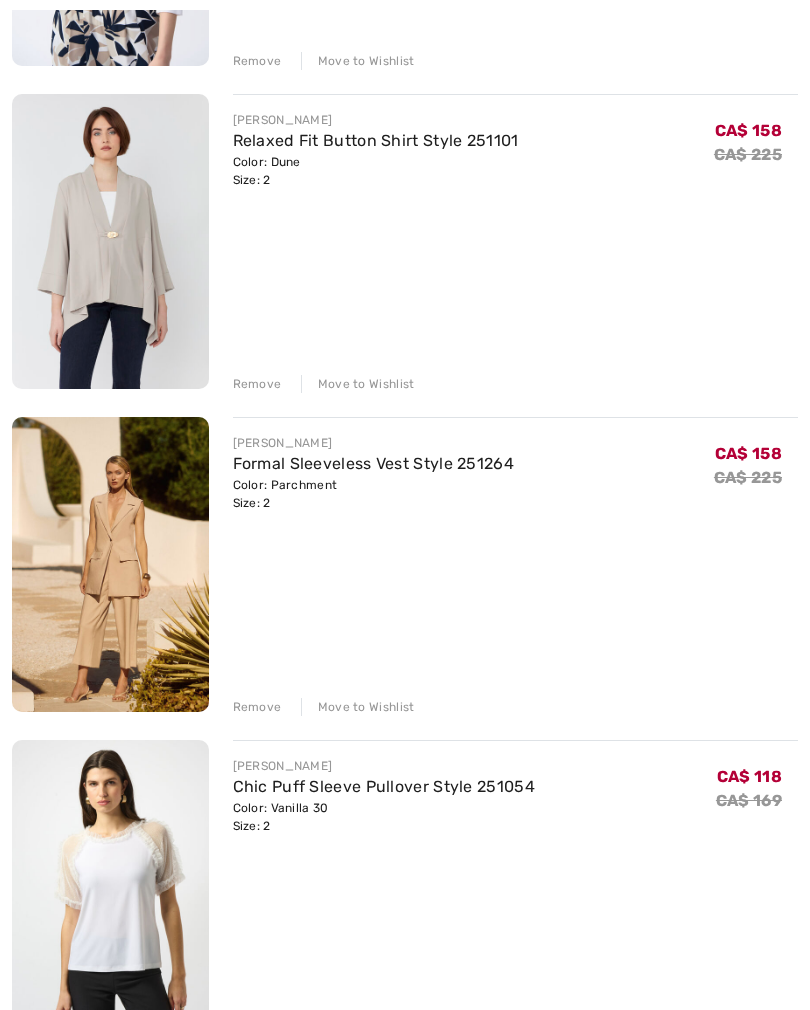 click on "Remove" at bounding box center [257, 707] 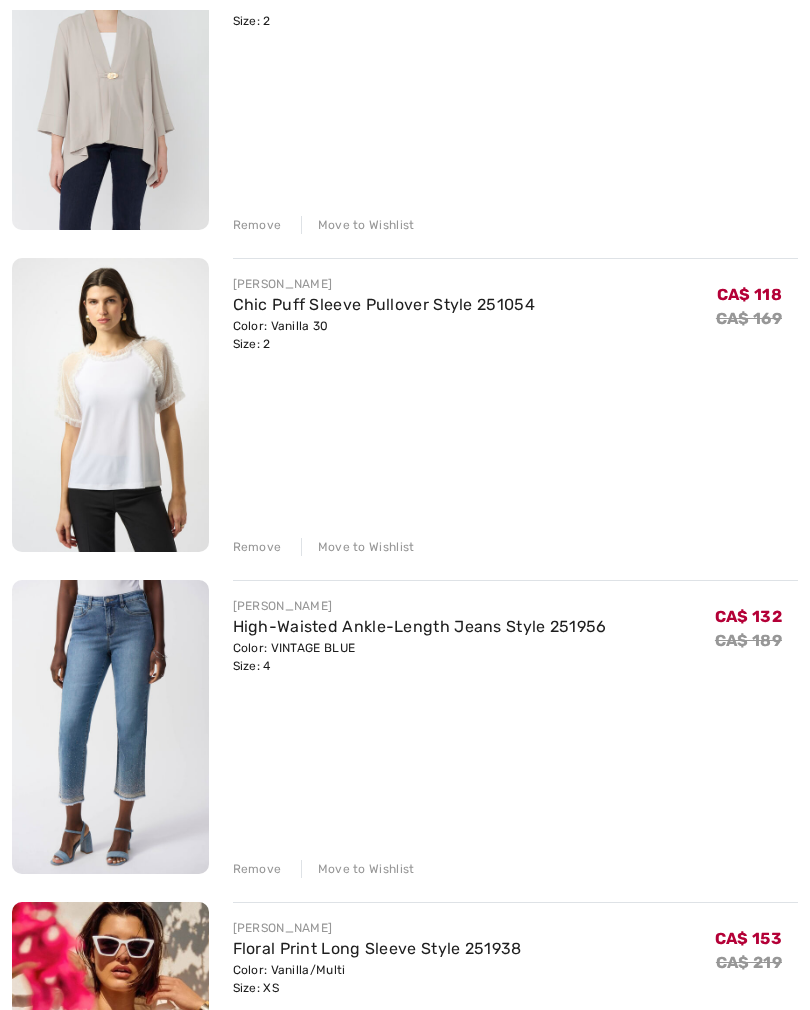 click on "Remove" at bounding box center [257, 870] 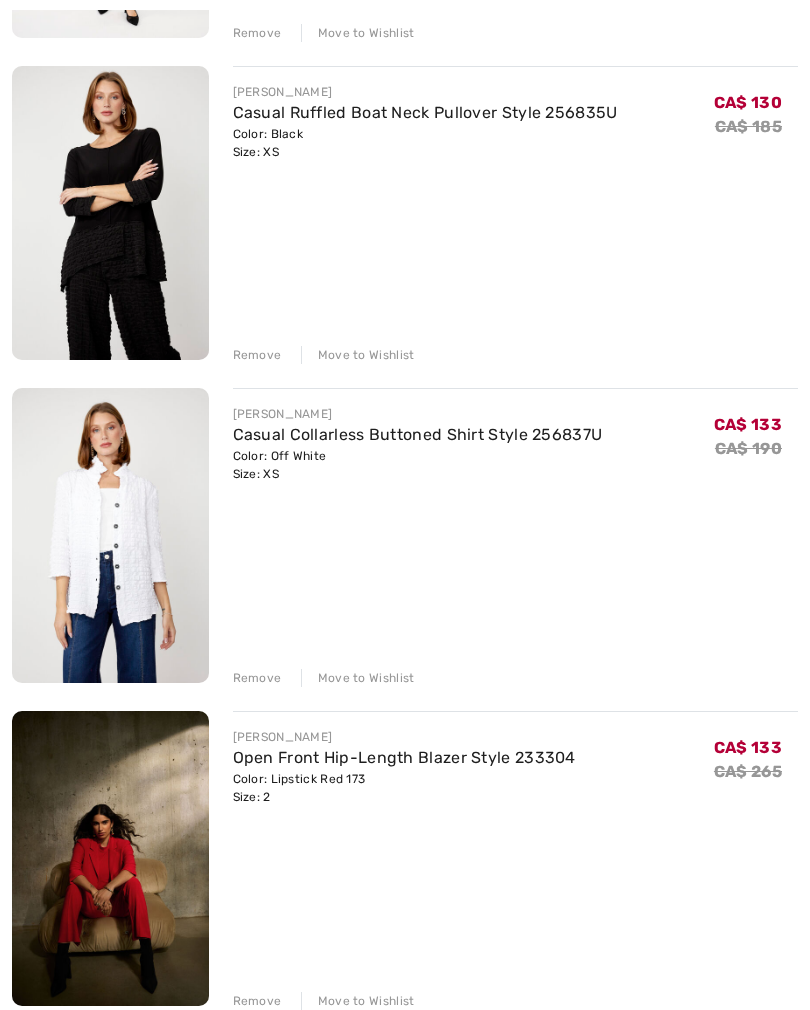 scroll, scrollTop: 3457, scrollLeft: 0, axis: vertical 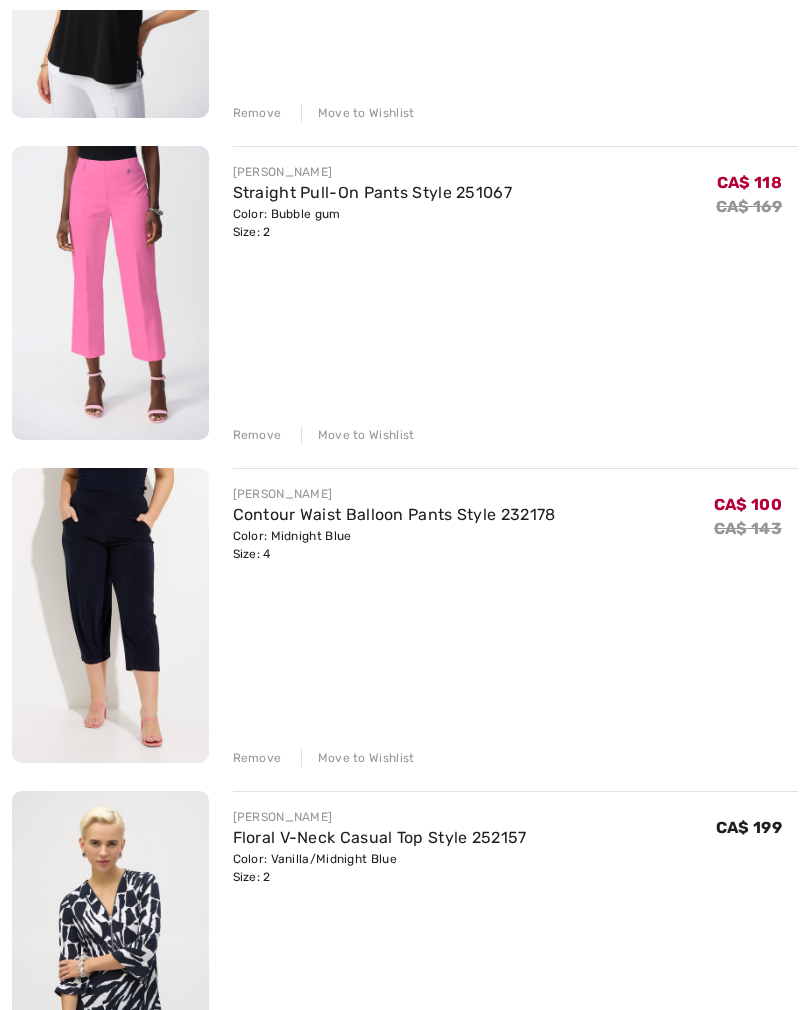 click on "Remove" at bounding box center (257, 436) 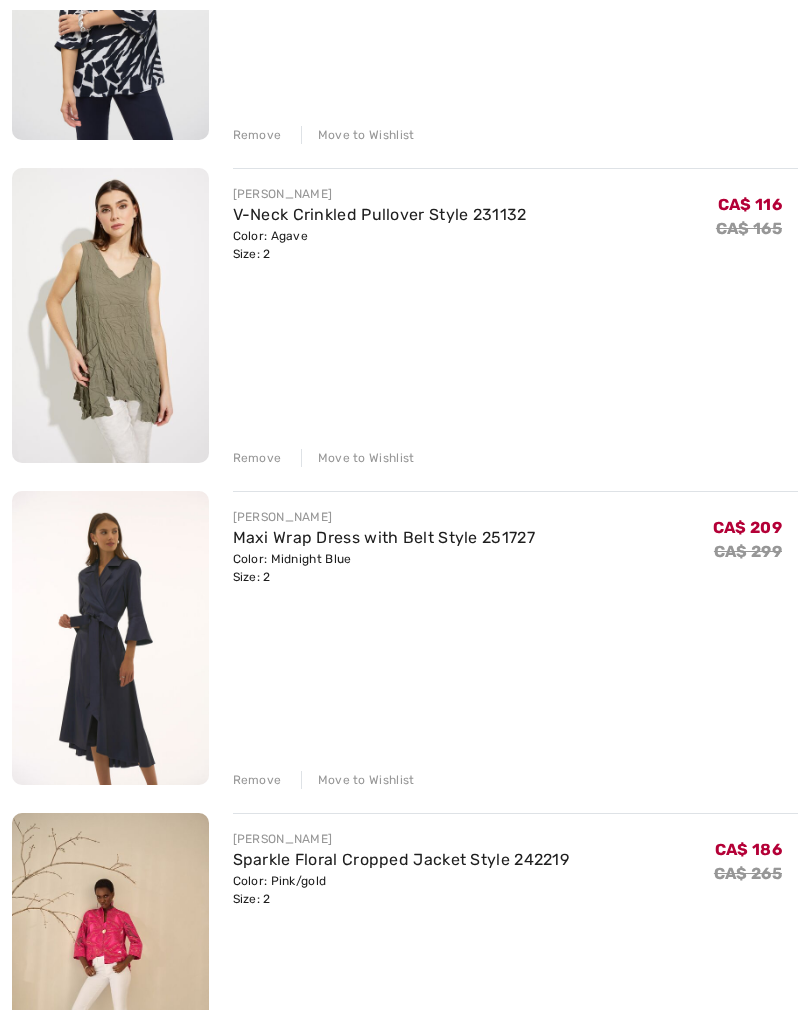 scroll, scrollTop: 5938, scrollLeft: 0, axis: vertical 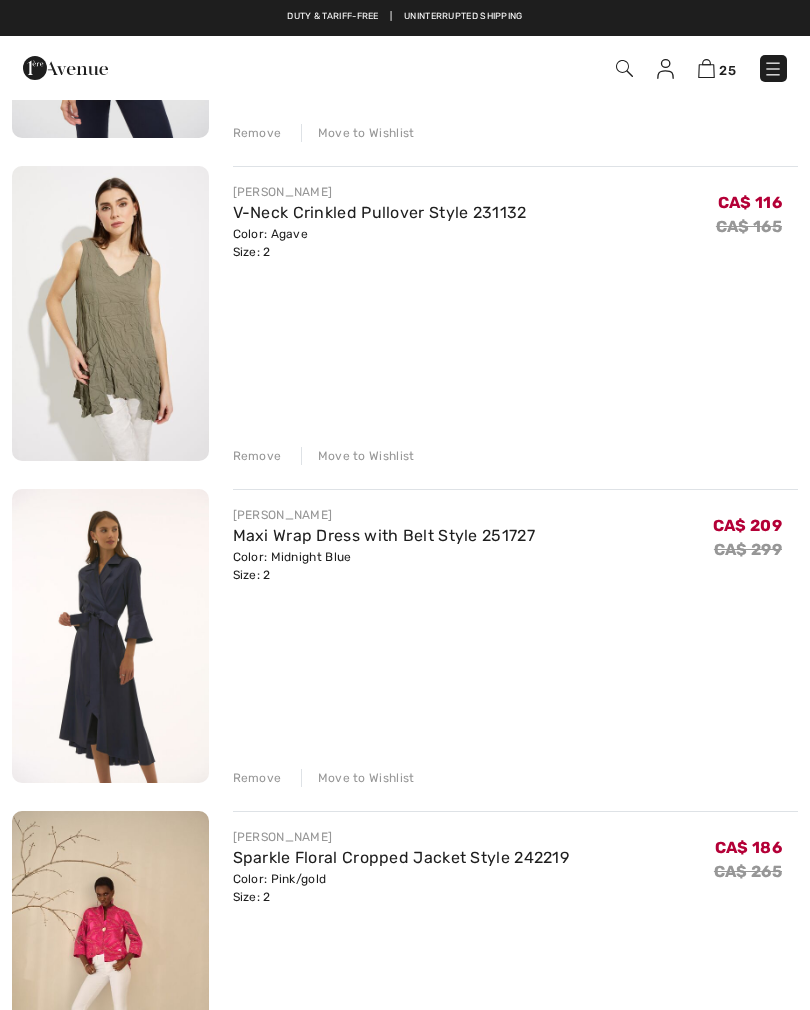 click on "Remove" at bounding box center (257, 778) 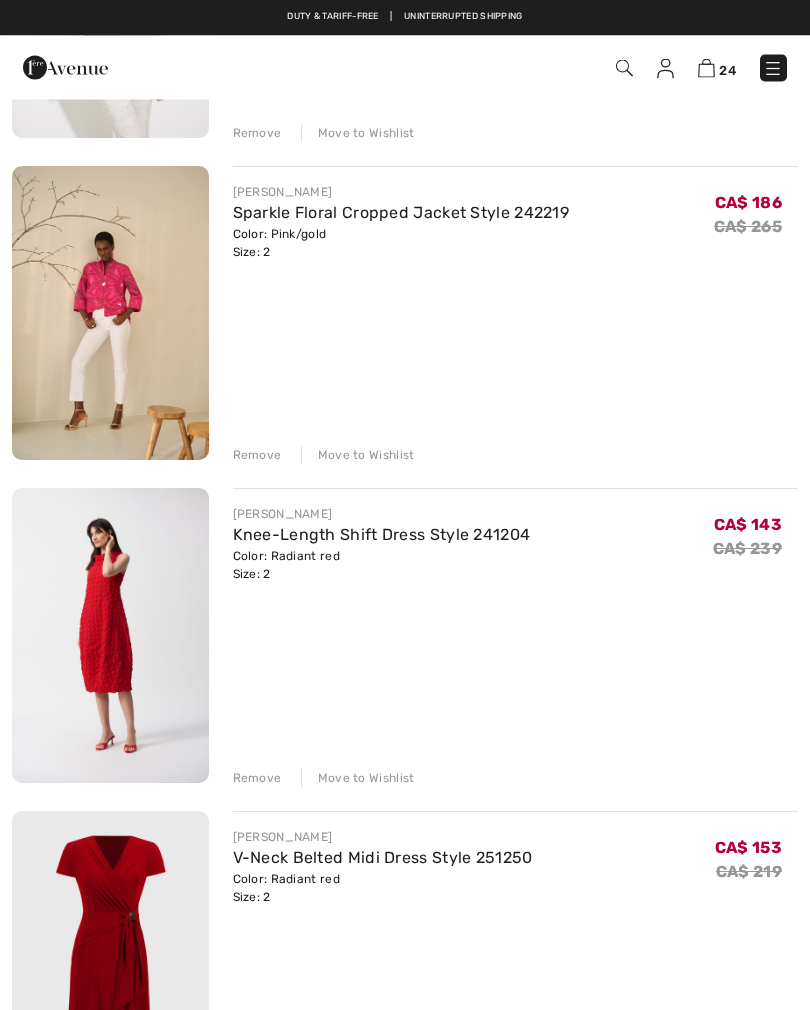 scroll, scrollTop: 6261, scrollLeft: 0, axis: vertical 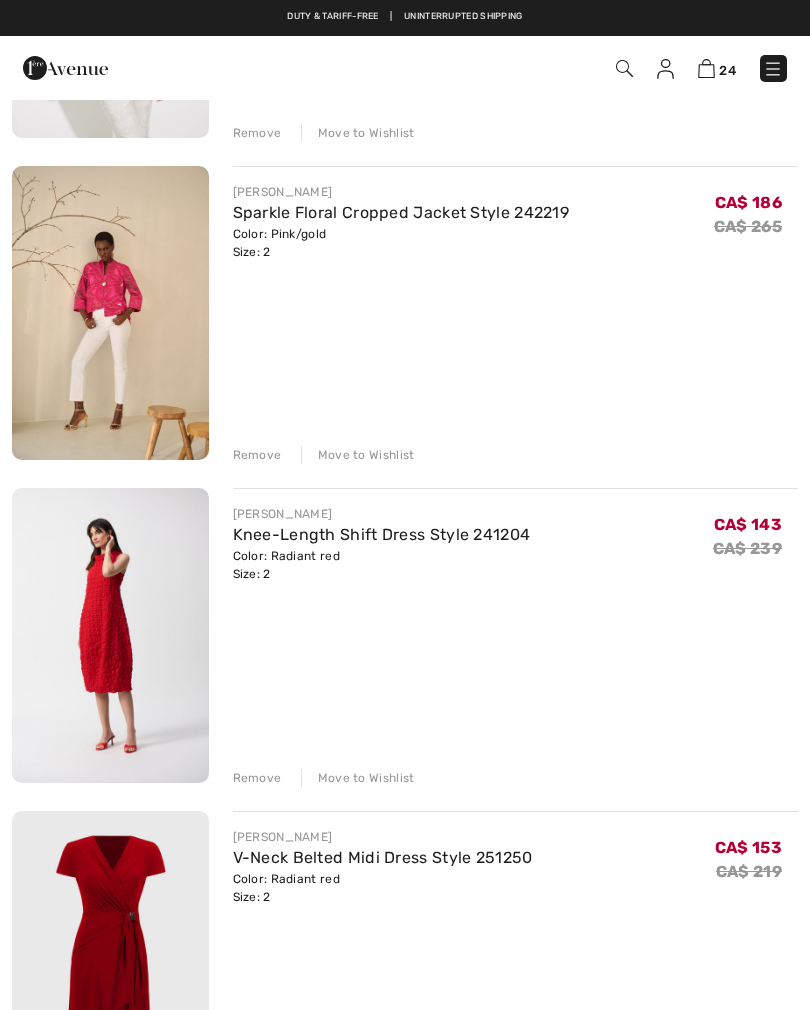 click on "Remove" at bounding box center (257, 778) 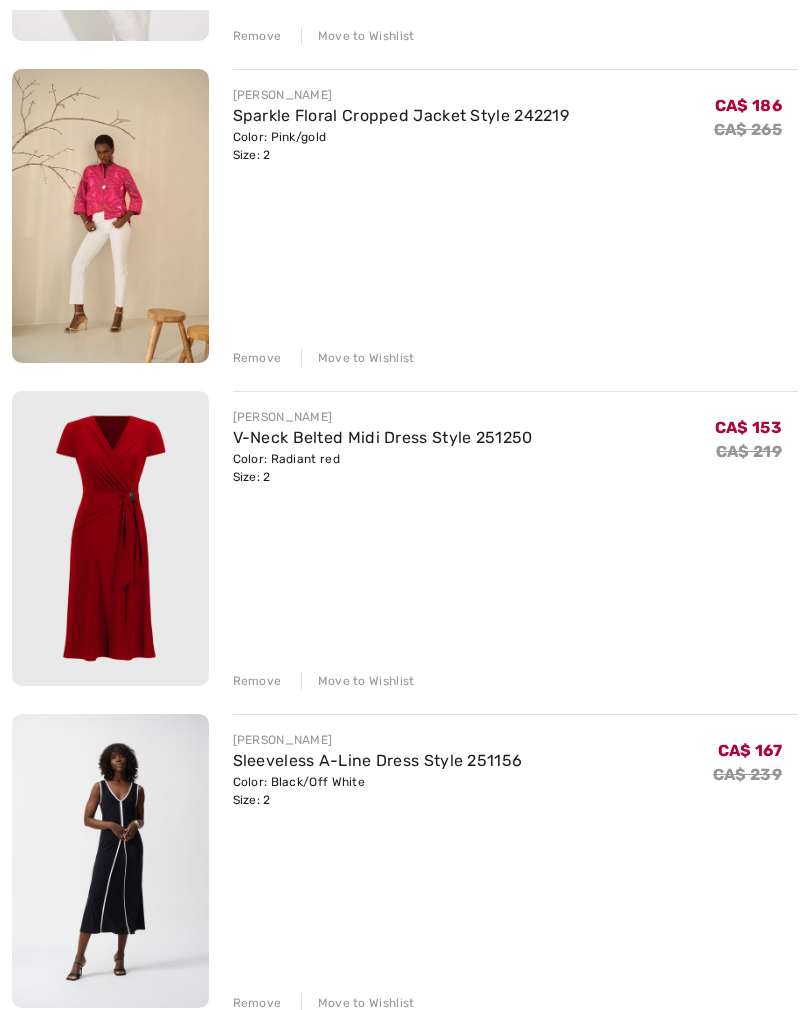 scroll, scrollTop: 6358, scrollLeft: 0, axis: vertical 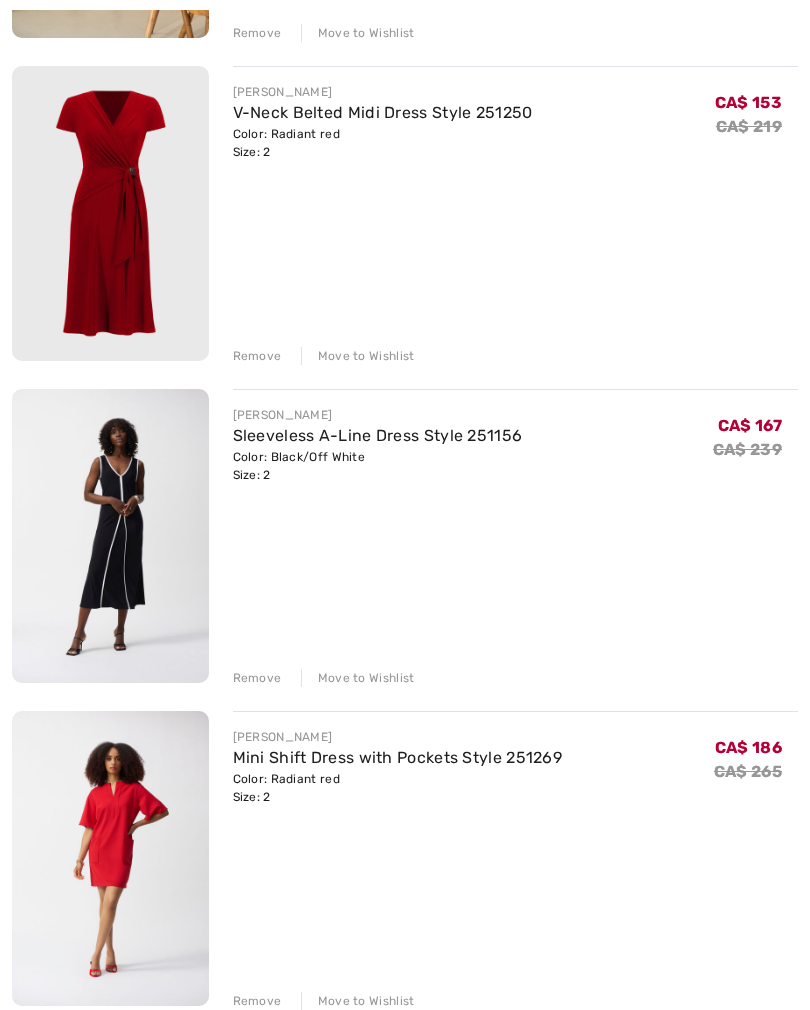 click on "Remove" at bounding box center [257, 679] 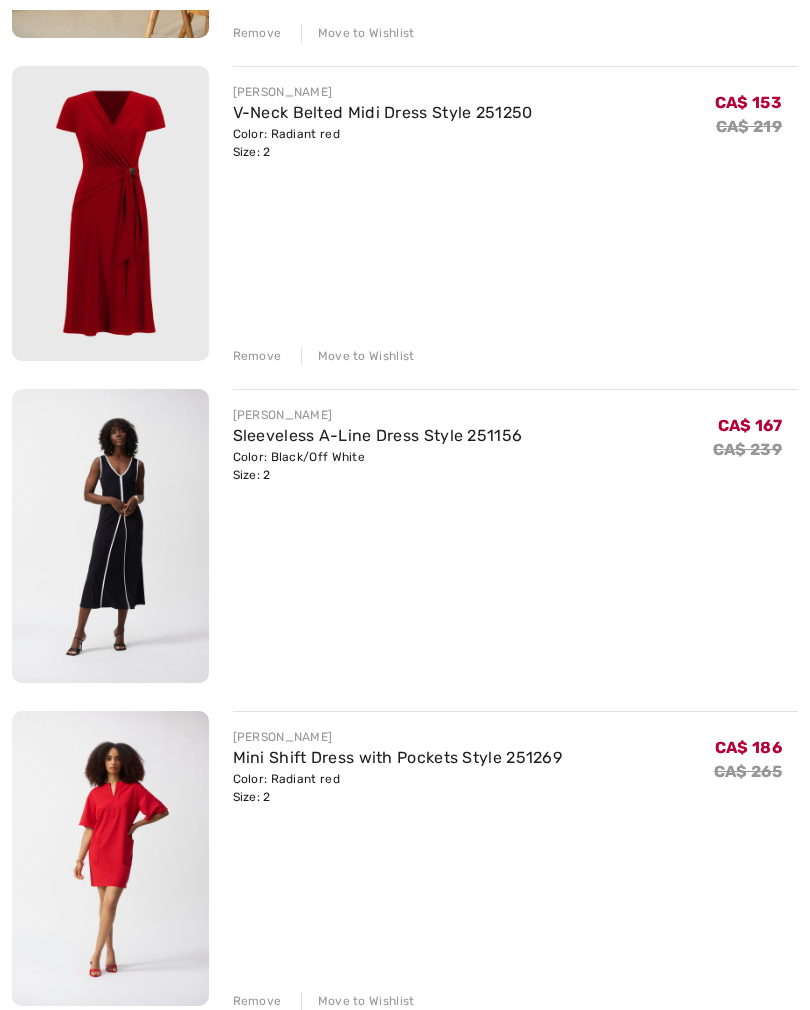 scroll, scrollTop: 6683, scrollLeft: 0, axis: vertical 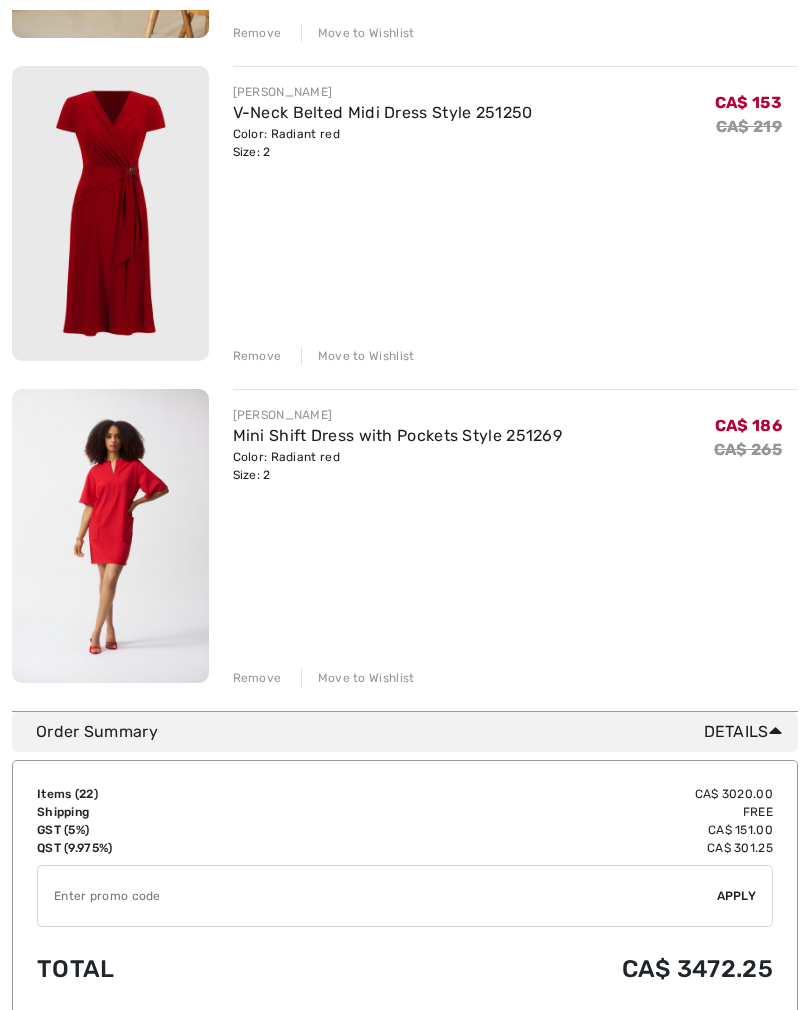 click on "Remove" at bounding box center (257, 678) 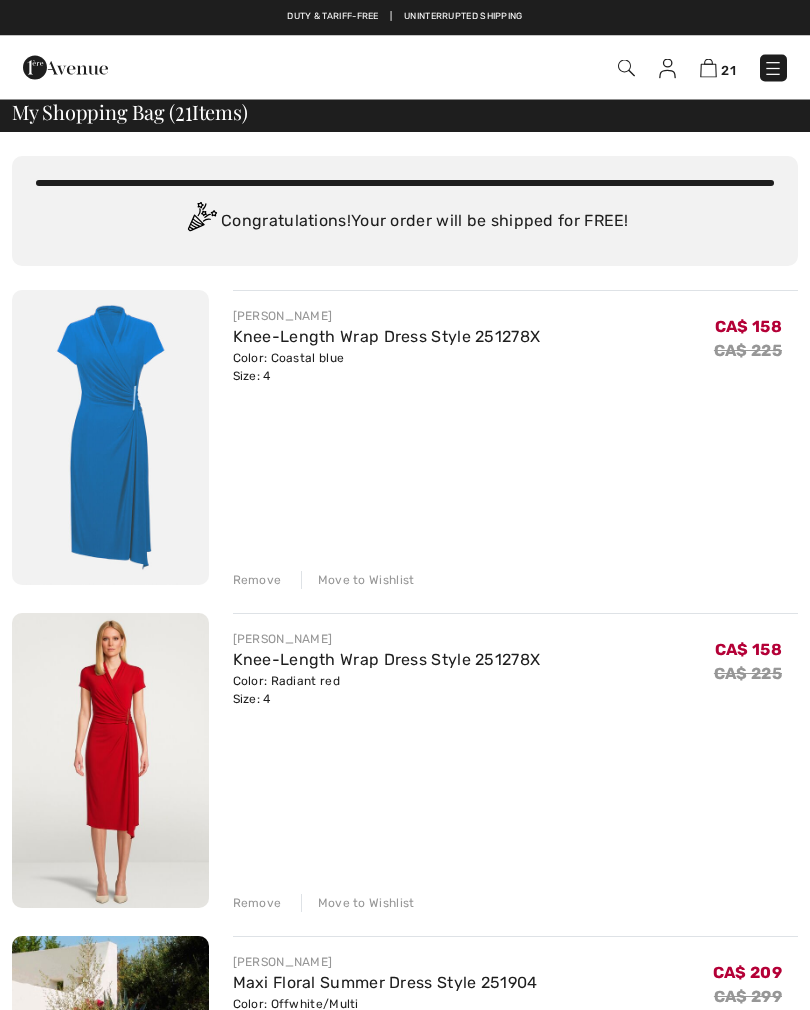 scroll, scrollTop: 0, scrollLeft: 0, axis: both 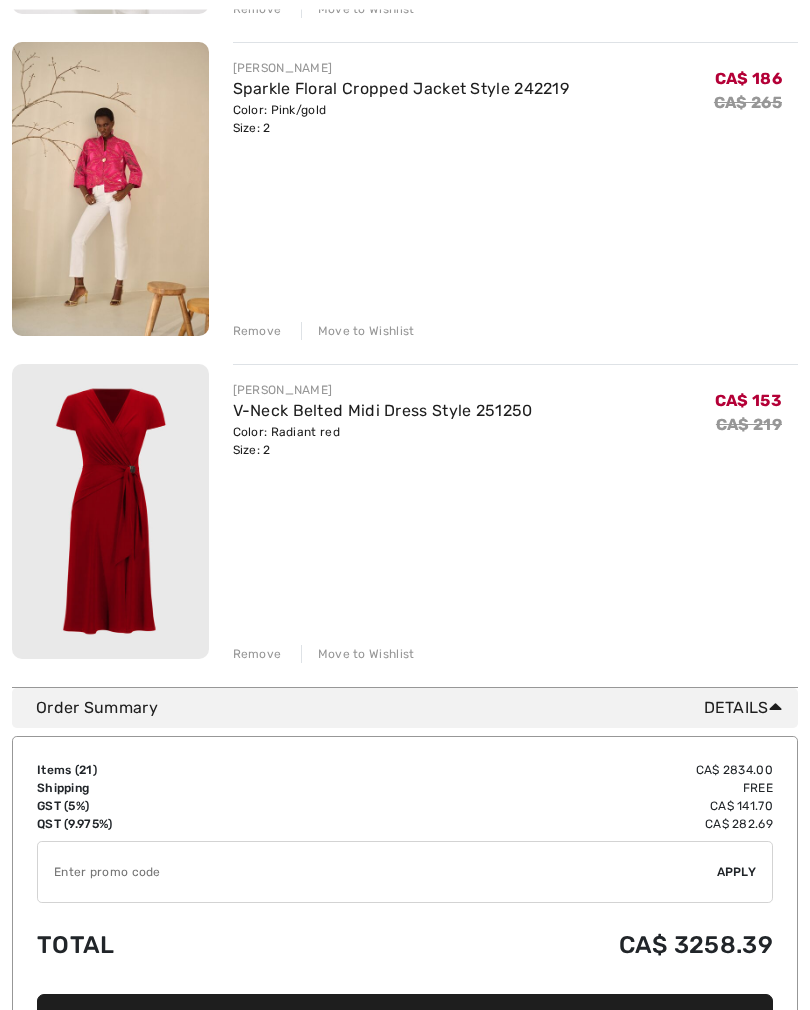 click on "Remove" at bounding box center (257, 655) 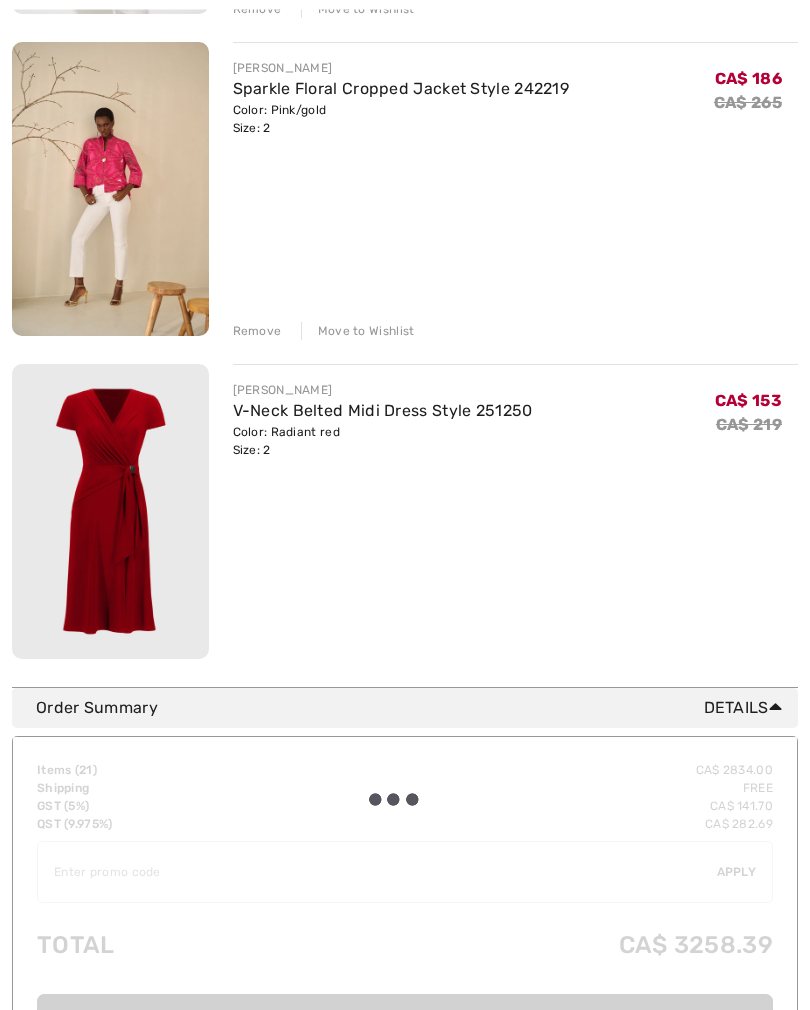 scroll, scrollTop: 6385, scrollLeft: 0, axis: vertical 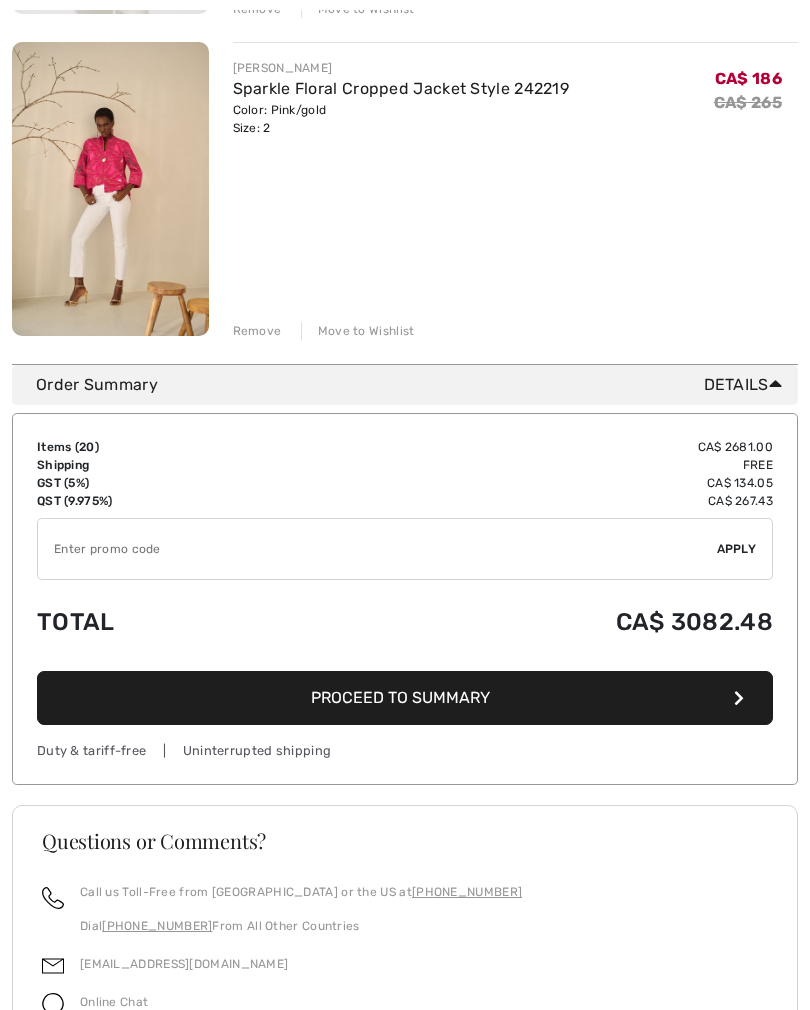 click at bounding box center [110, 189] 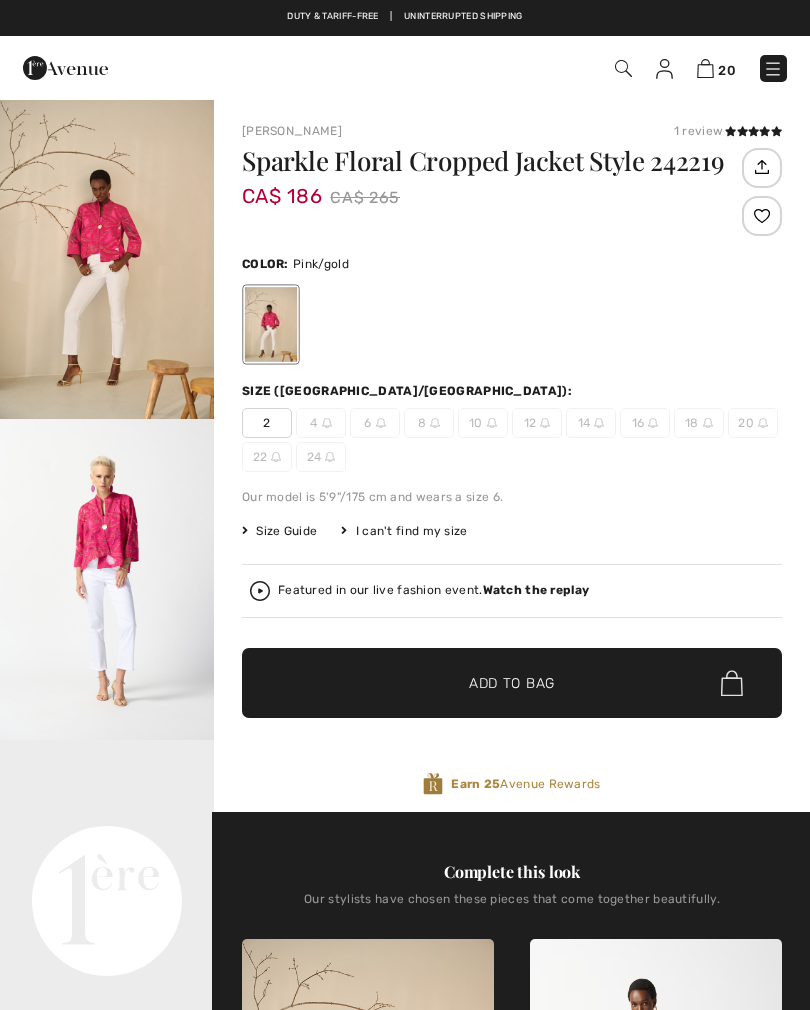 scroll, scrollTop: 0, scrollLeft: 0, axis: both 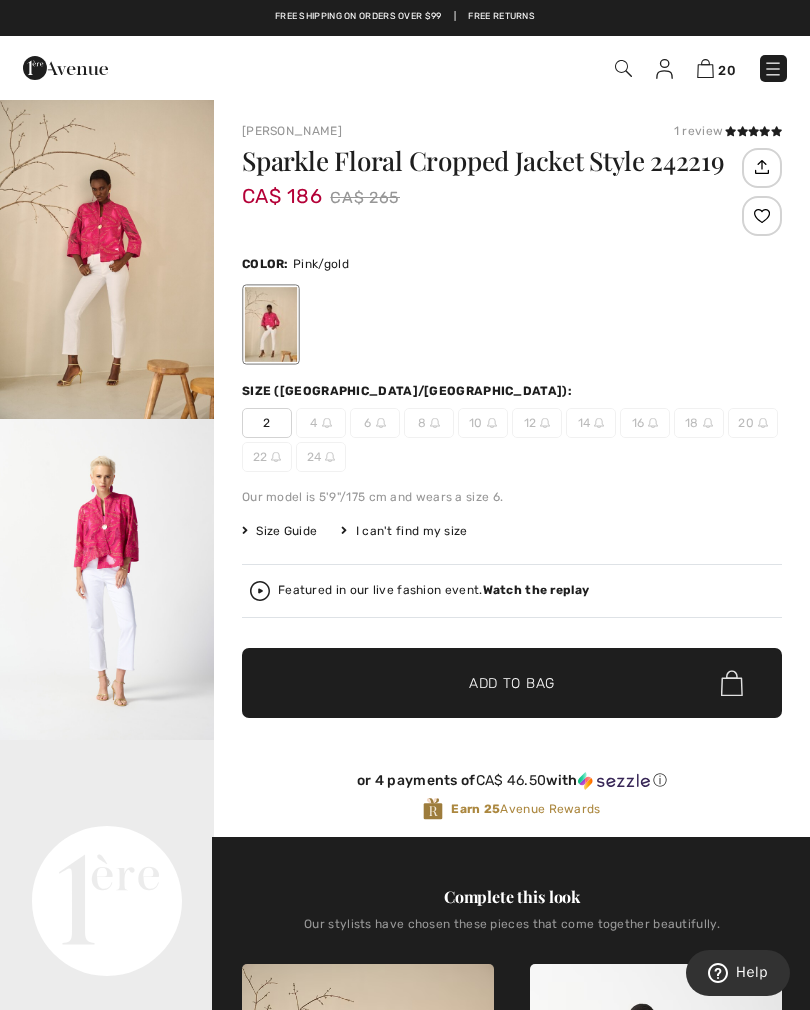 click at bounding box center (705, 68) 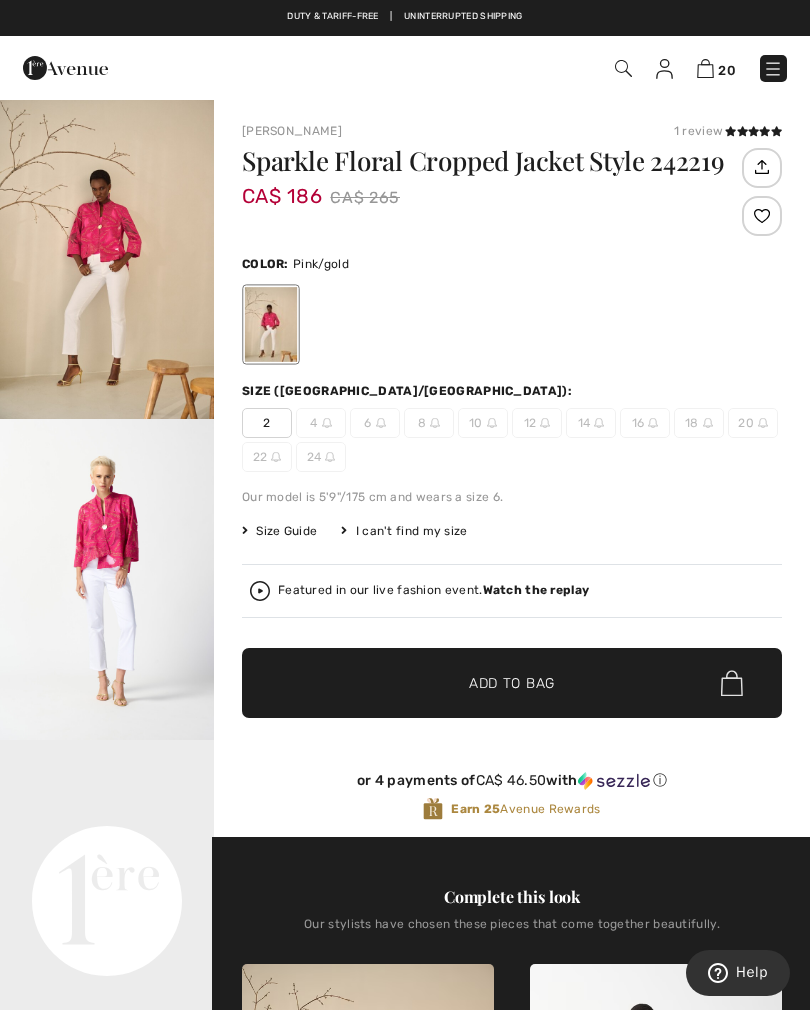 click at bounding box center [705, 68] 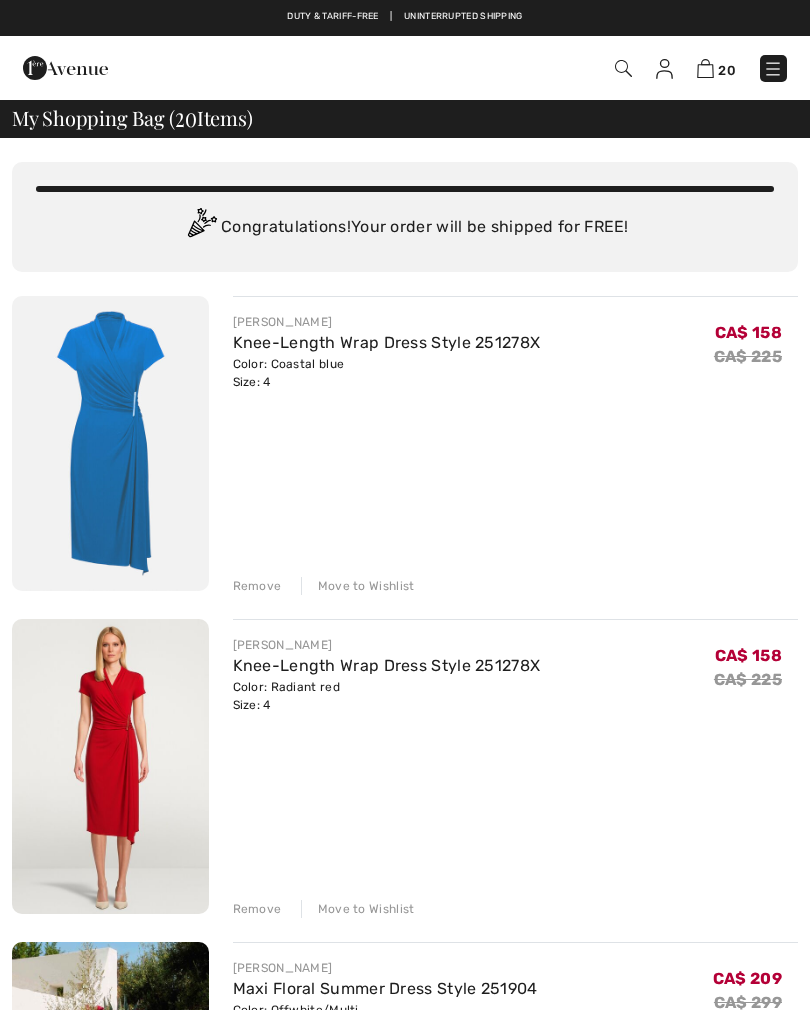 scroll, scrollTop: 0, scrollLeft: 0, axis: both 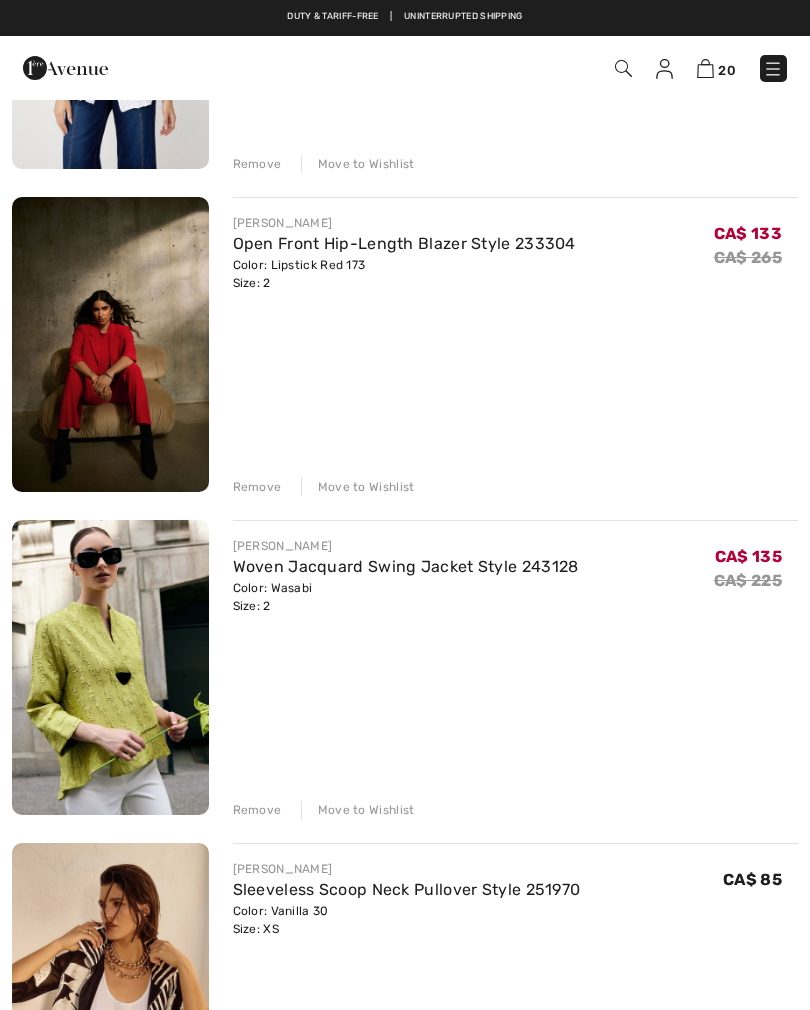 click on "Woven Jacquard Swing Jacket Style 243128" at bounding box center (406, 566) 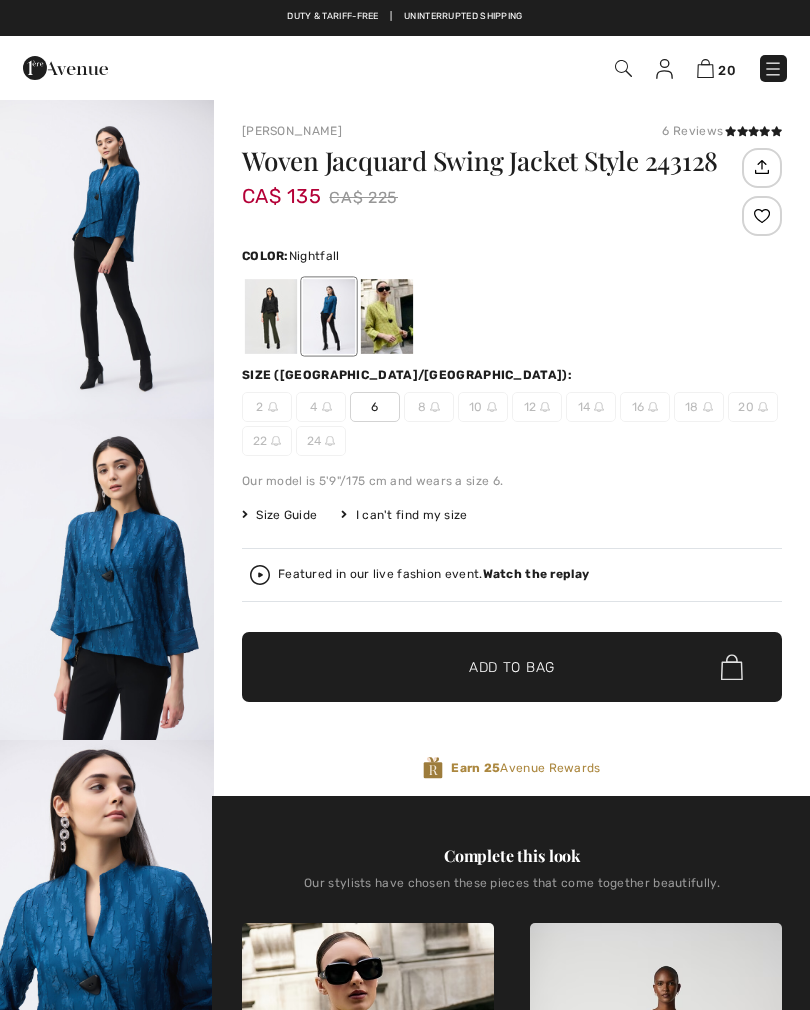 scroll, scrollTop: 0, scrollLeft: 0, axis: both 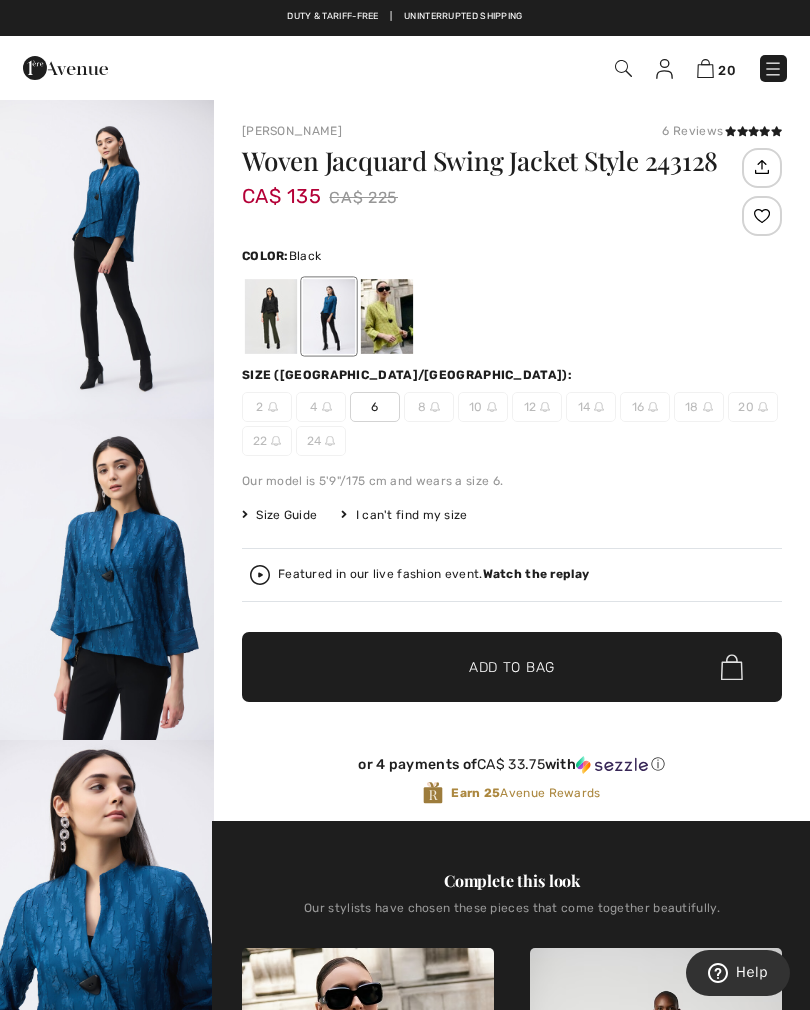 click at bounding box center (271, 316) 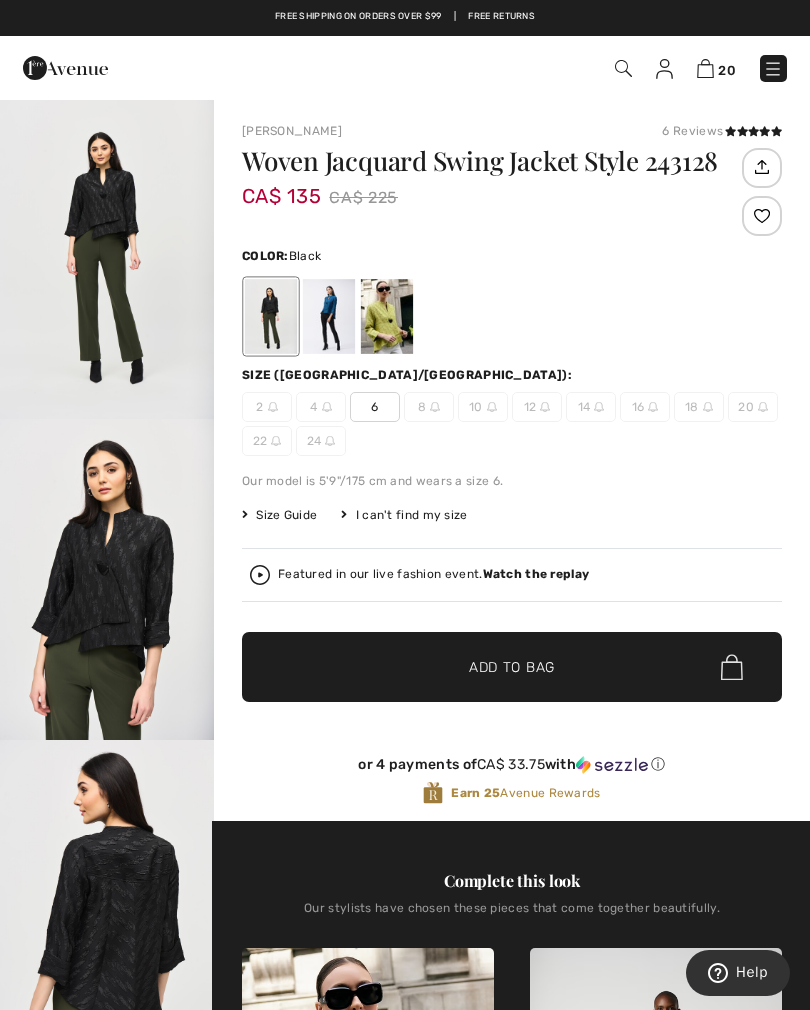 click at bounding box center (387, 316) 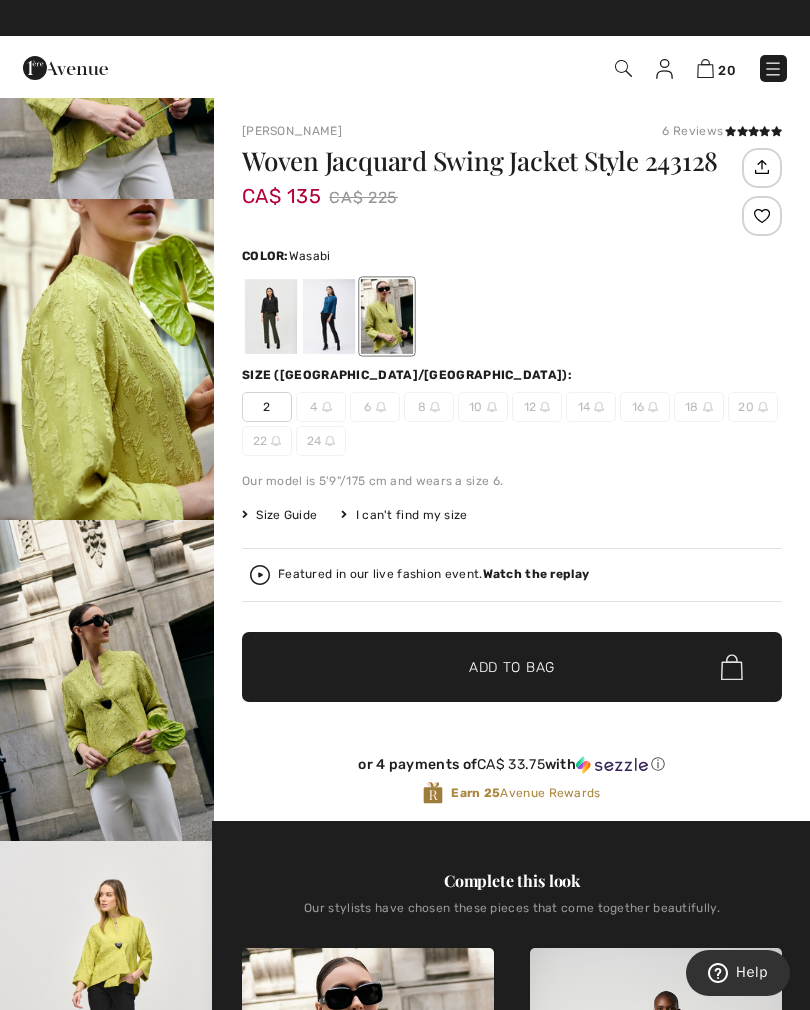 scroll, scrollTop: 0, scrollLeft: 0, axis: both 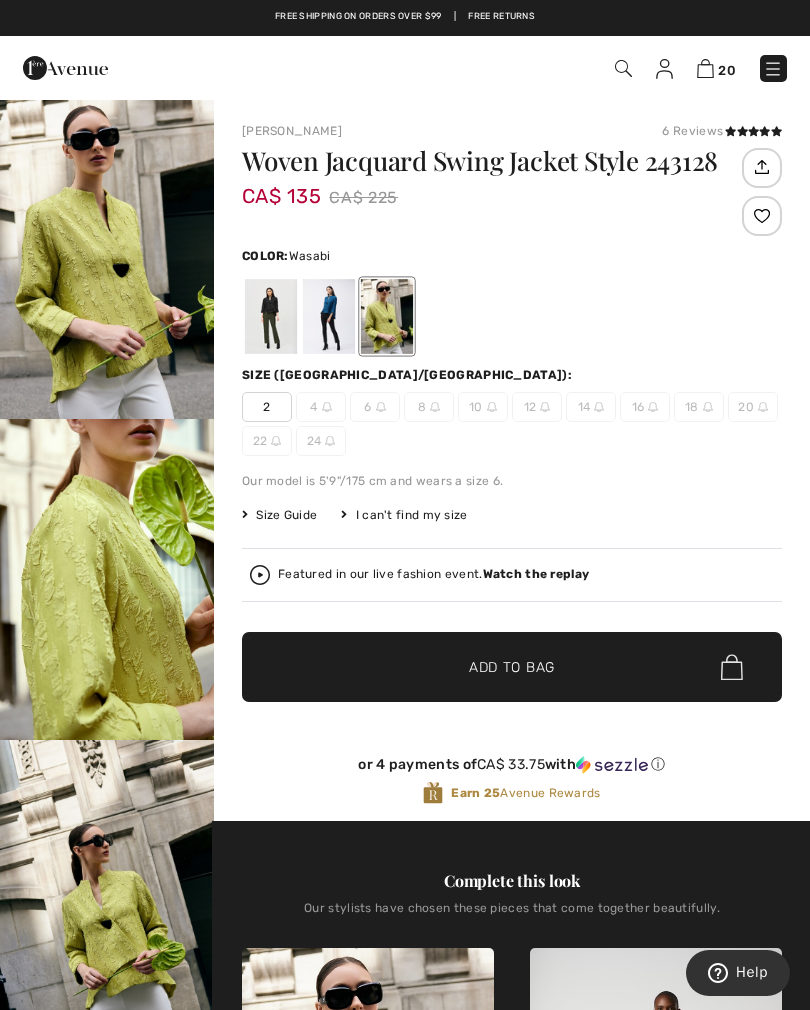 click at bounding box center (705, 68) 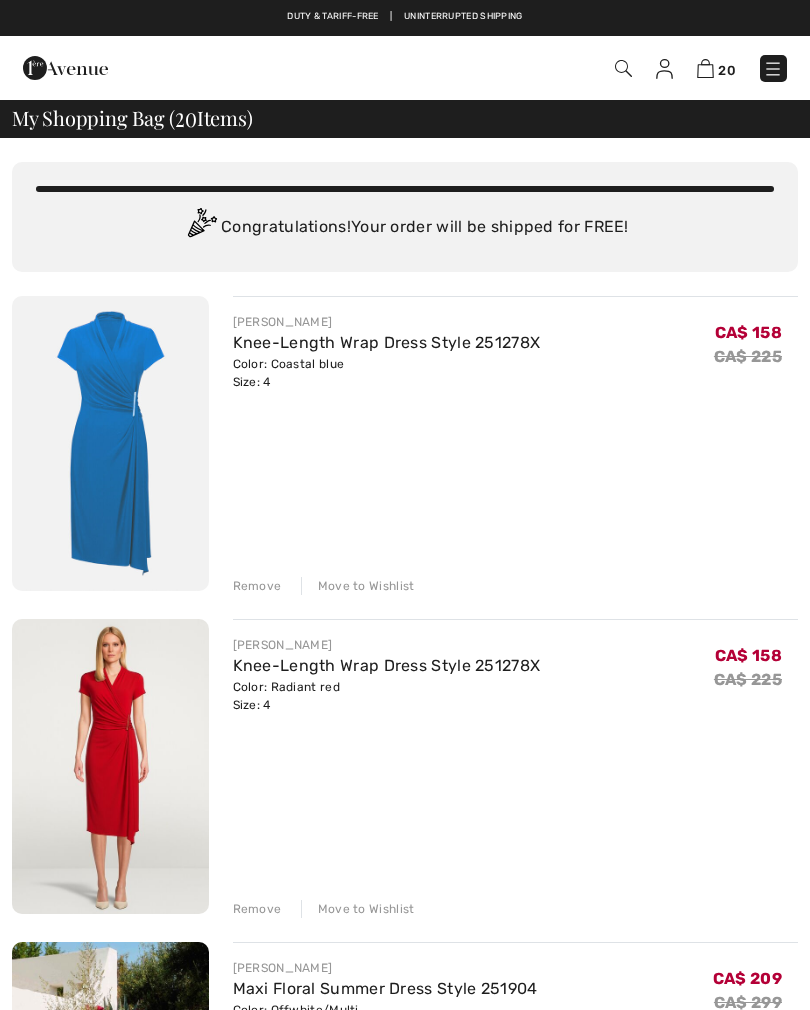 scroll, scrollTop: 0, scrollLeft: 0, axis: both 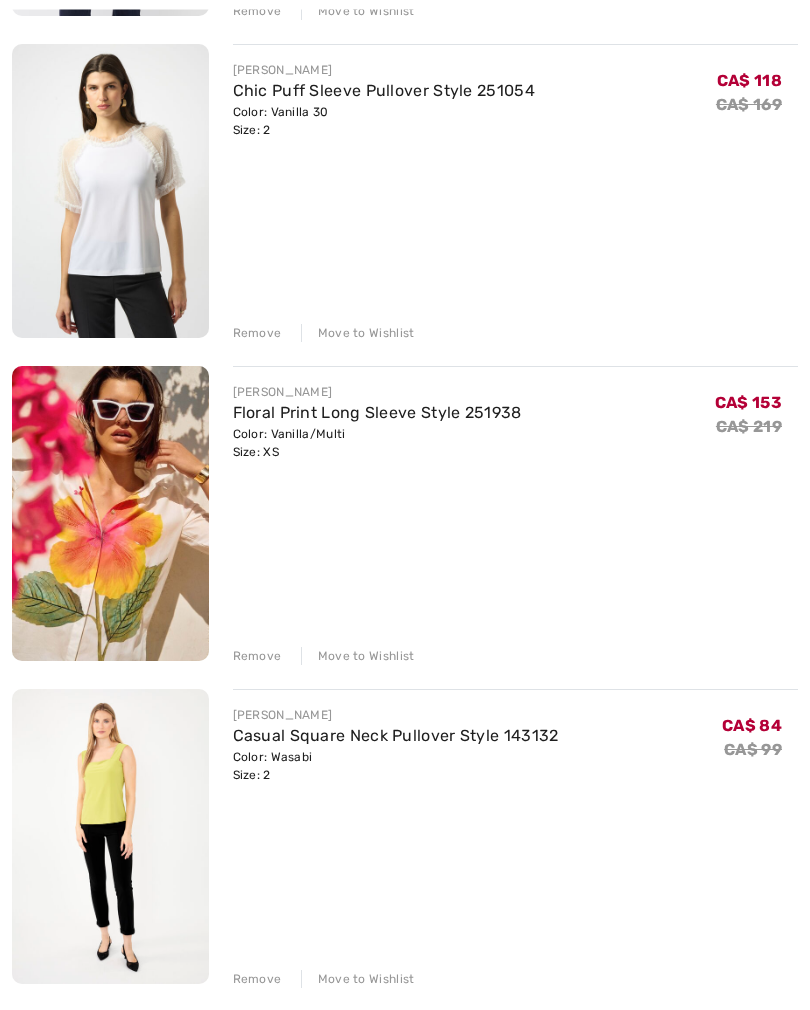 click on "Remove" at bounding box center [257, 334] 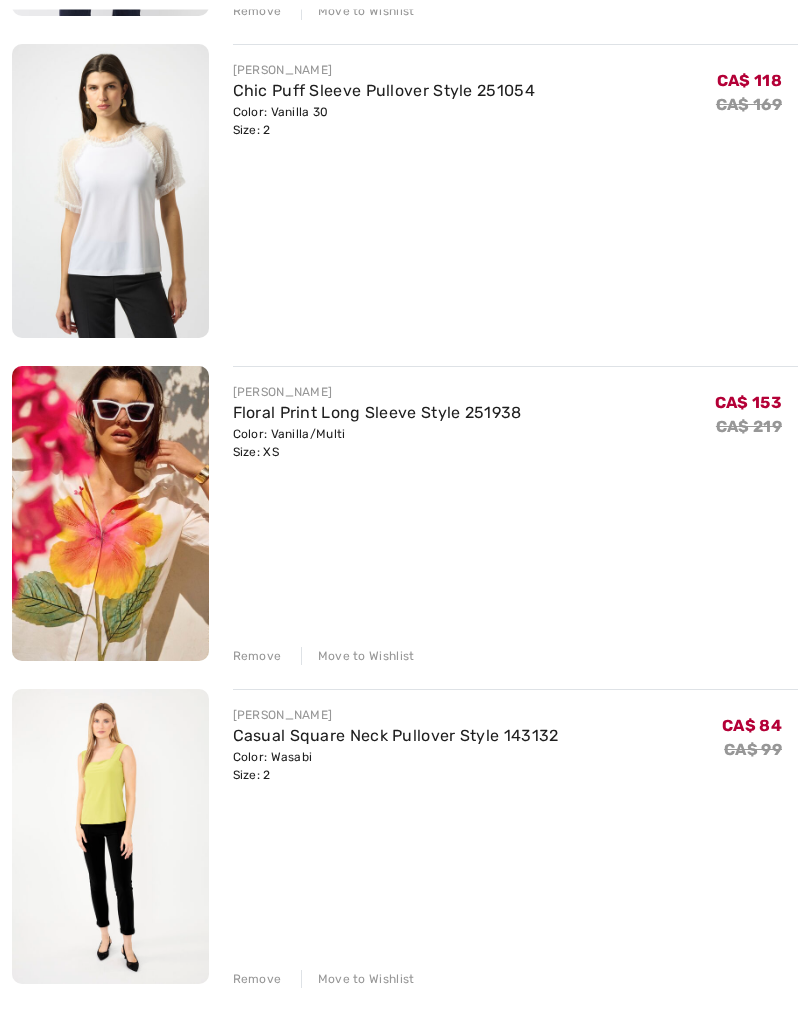 scroll, scrollTop: 2511, scrollLeft: 0, axis: vertical 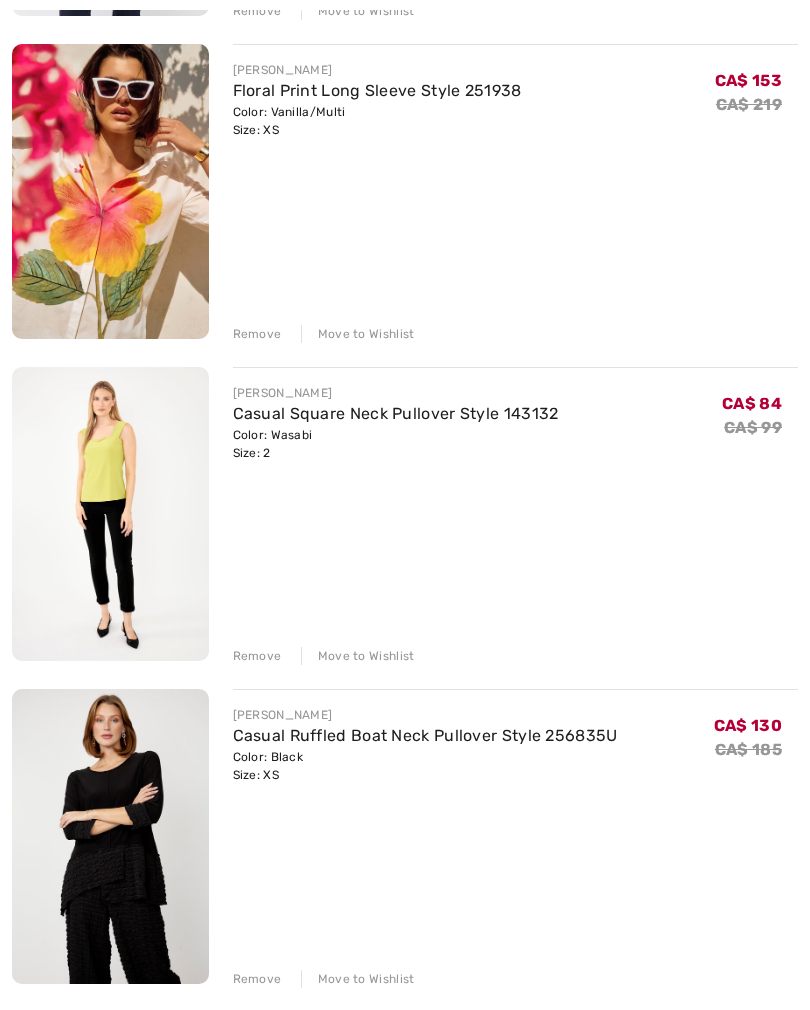 click on "[PERSON_NAME]
Knee-Length Wrap Dress Style 251278X
Color: Coastal blue
Size: 4
Final Sale
CA$ 158
CA$ 225
CA$ 158
CA$ 225
Remove
Move to Wishlist
[PERSON_NAME]" at bounding box center [405, 838] 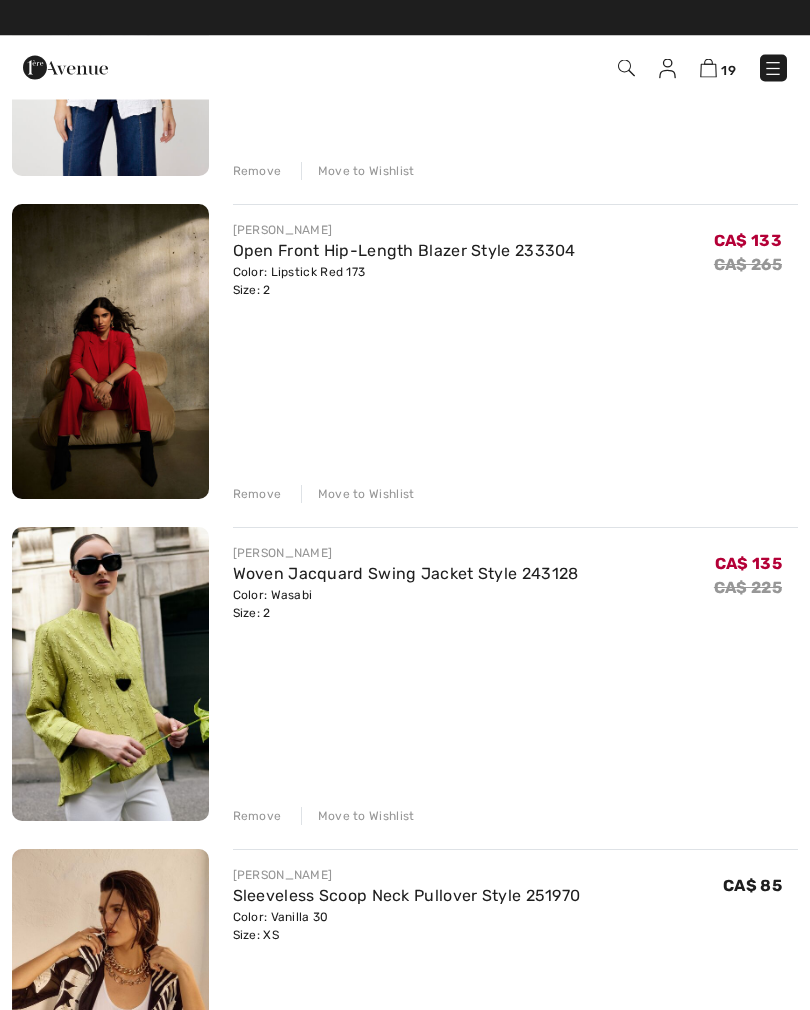 scroll, scrollTop: 3642, scrollLeft: 0, axis: vertical 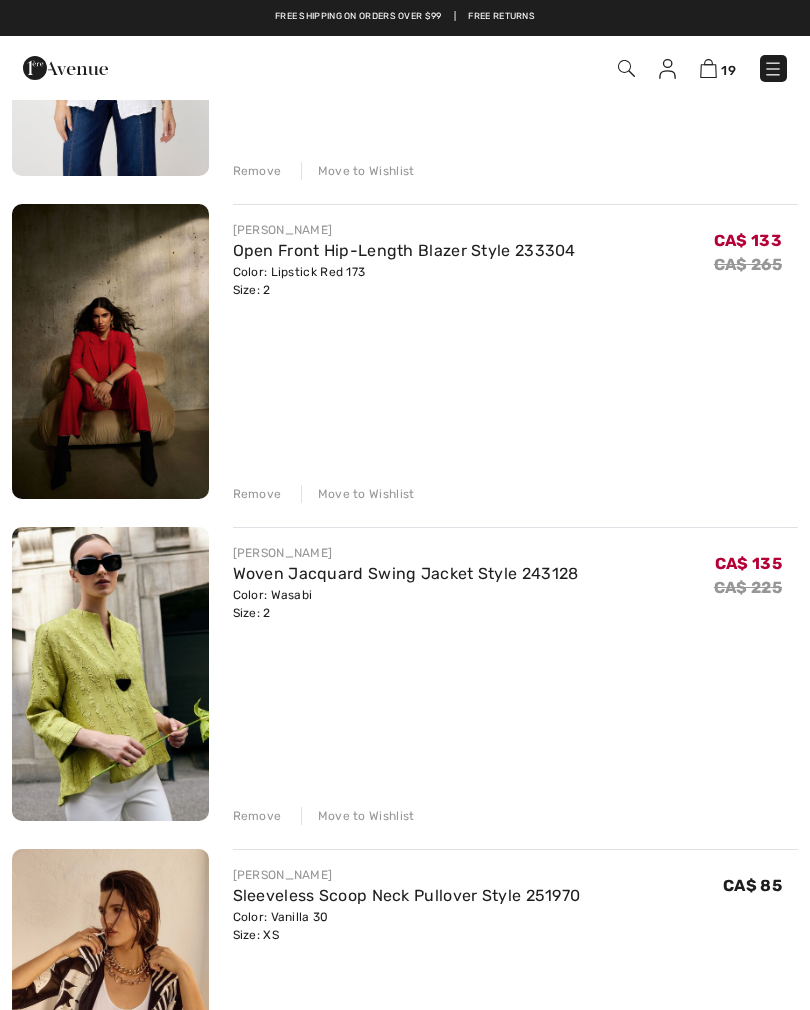 click on "Open Front Hip-Length Blazer Style 233304" at bounding box center [404, 250] 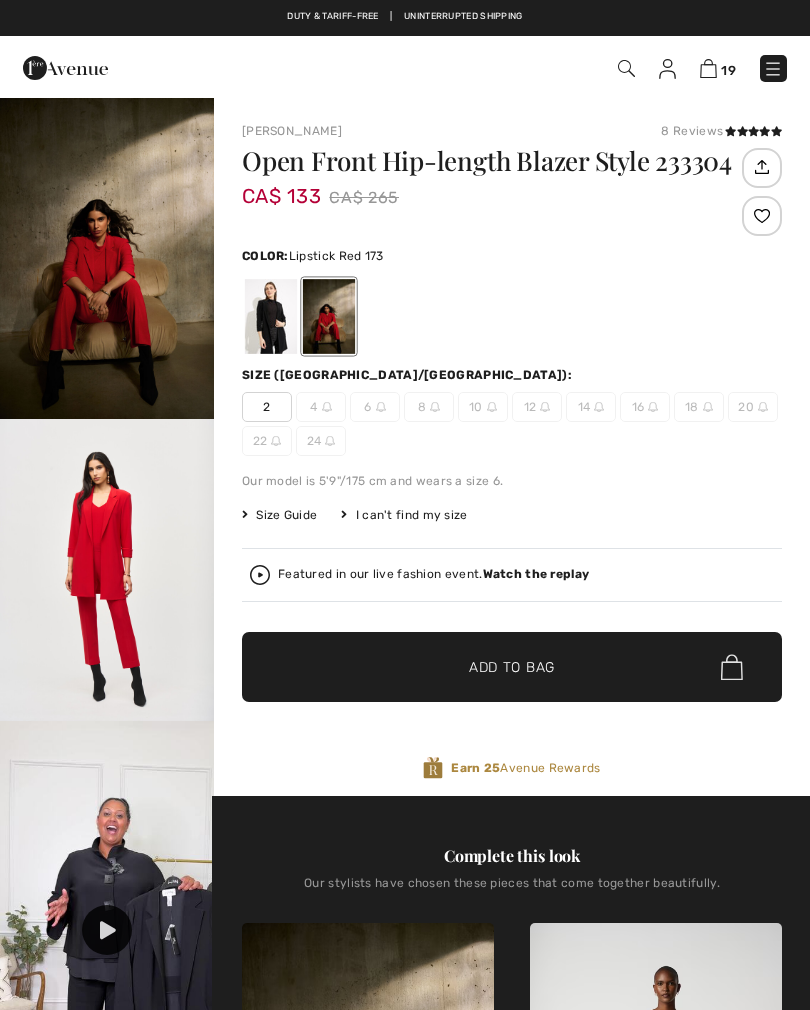 scroll, scrollTop: 0, scrollLeft: 0, axis: both 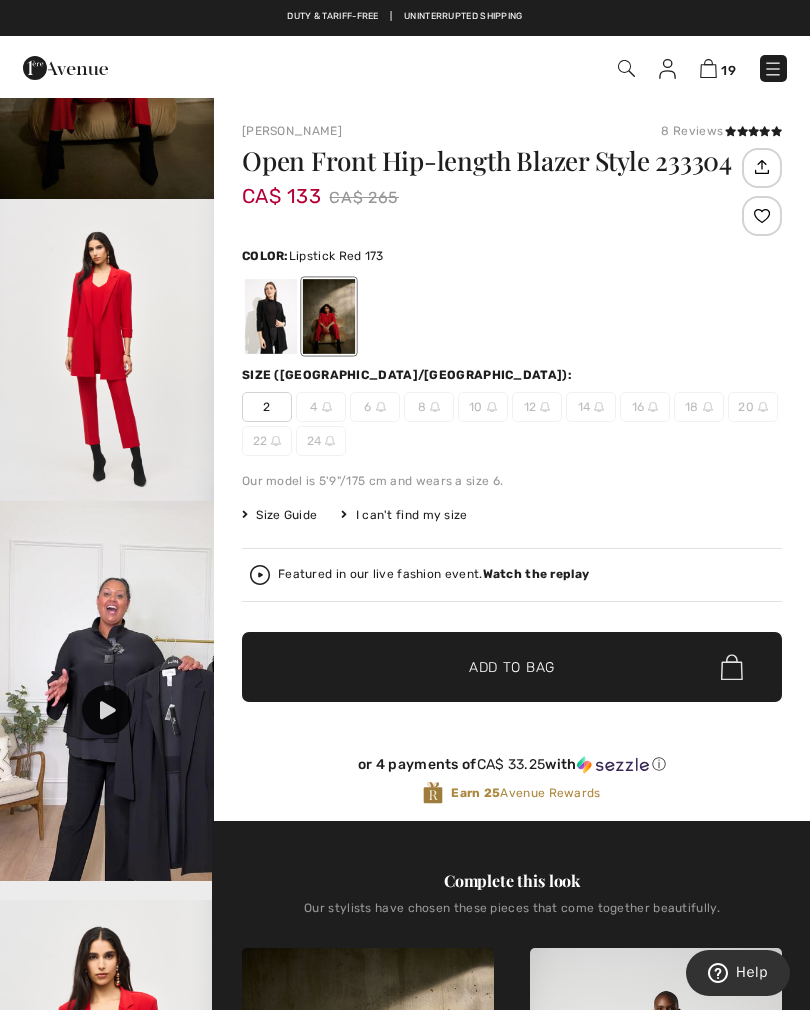 click at bounding box center (108, 710) 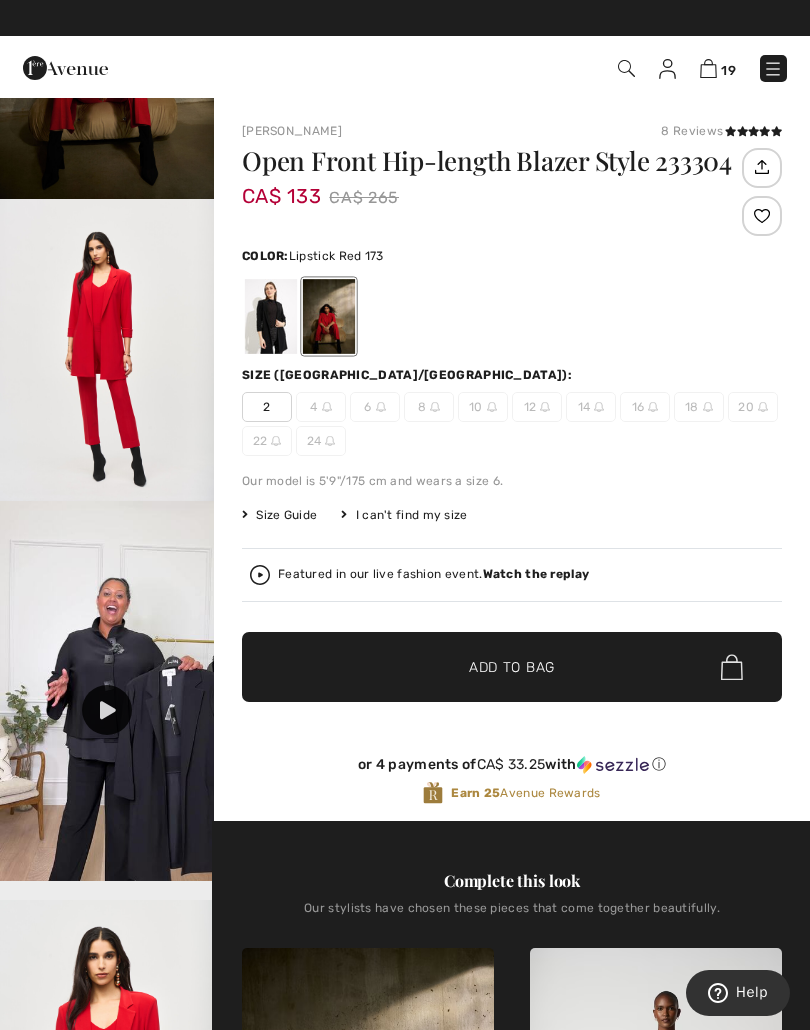 scroll, scrollTop: 192, scrollLeft: 0, axis: vertical 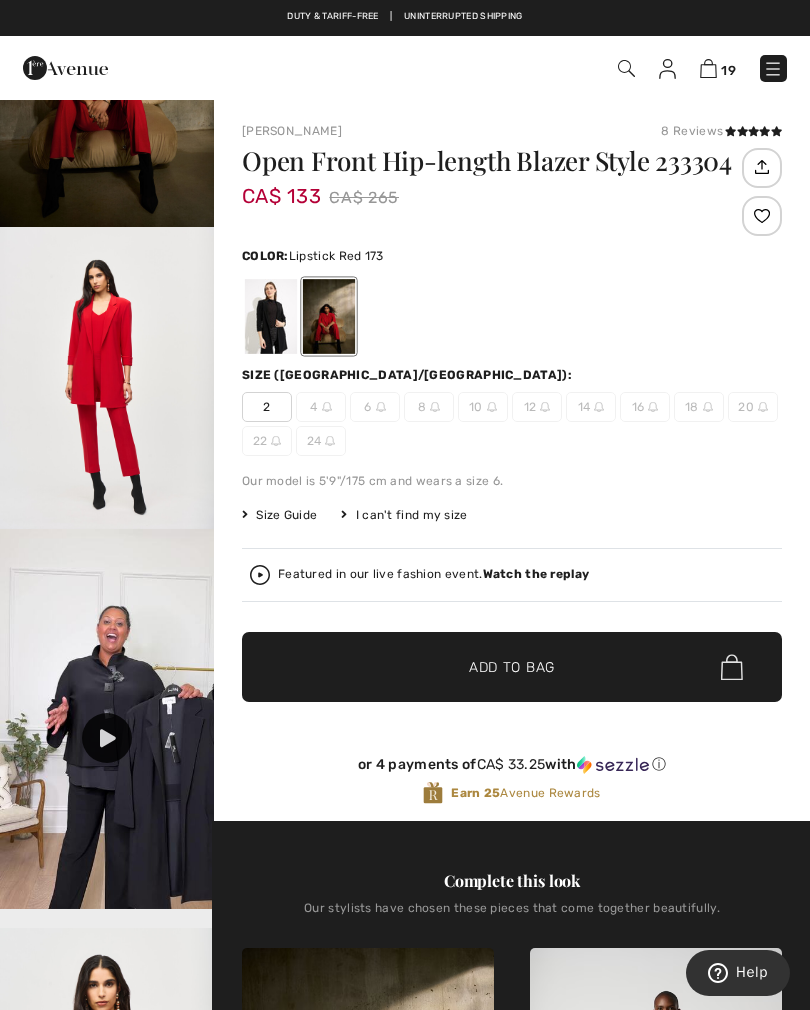 click at bounding box center (708, 68) 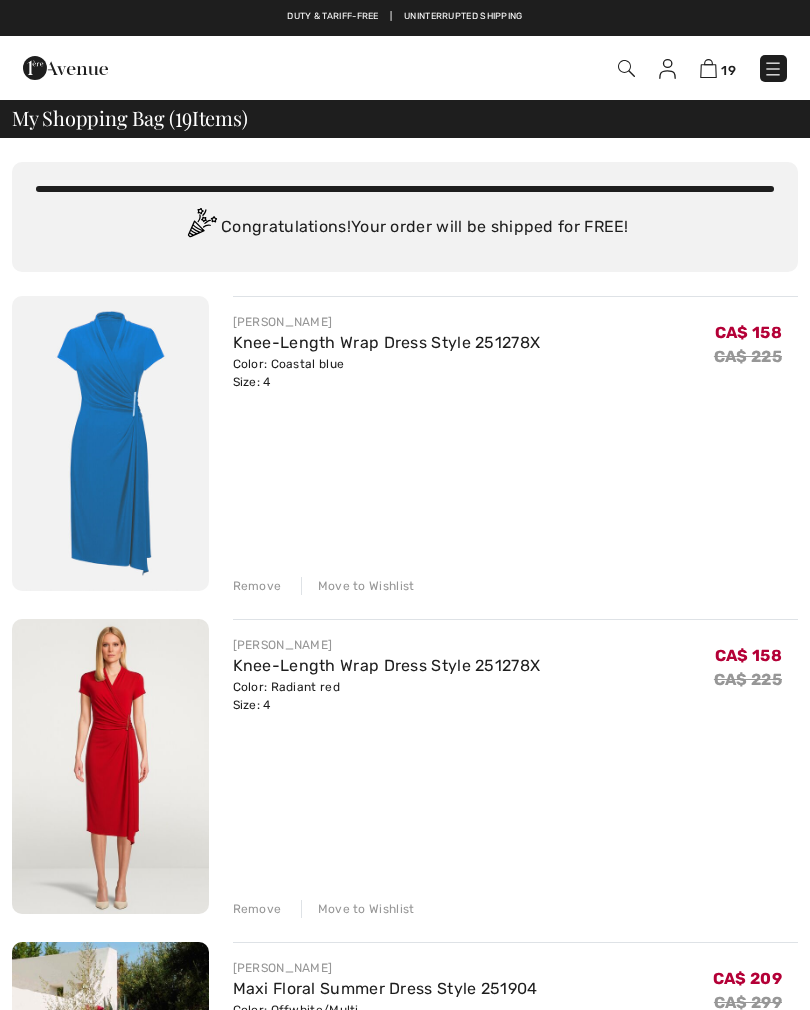 scroll, scrollTop: 0, scrollLeft: 0, axis: both 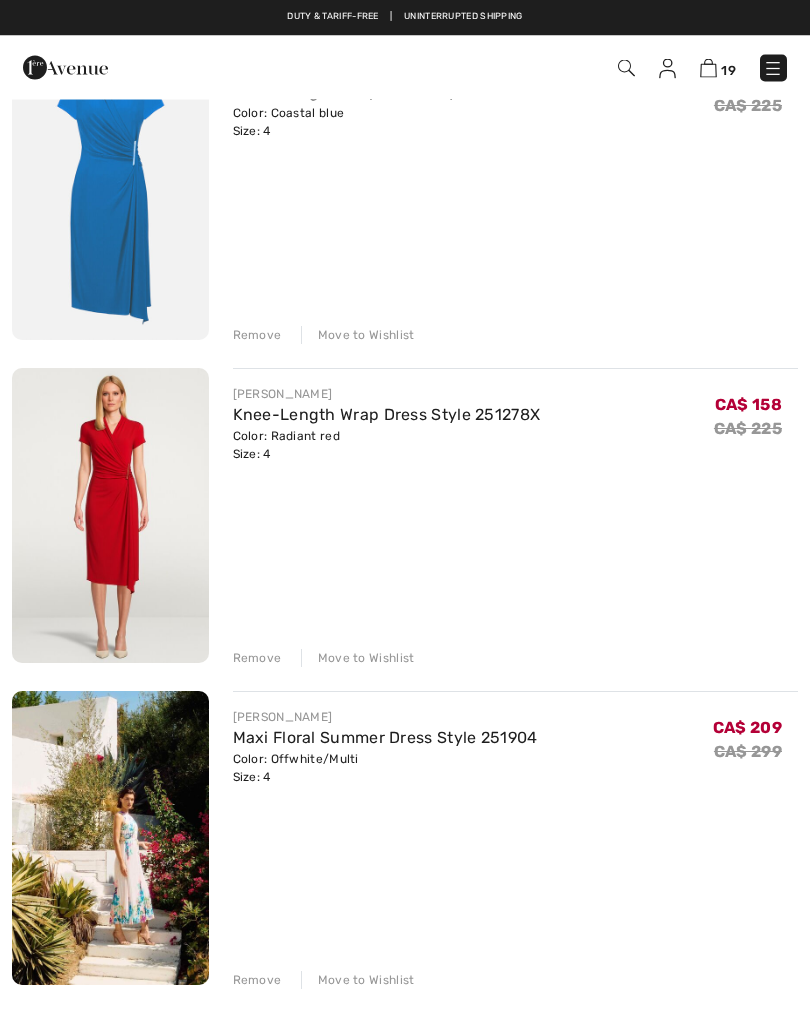 click on "Remove" at bounding box center (257, 336) 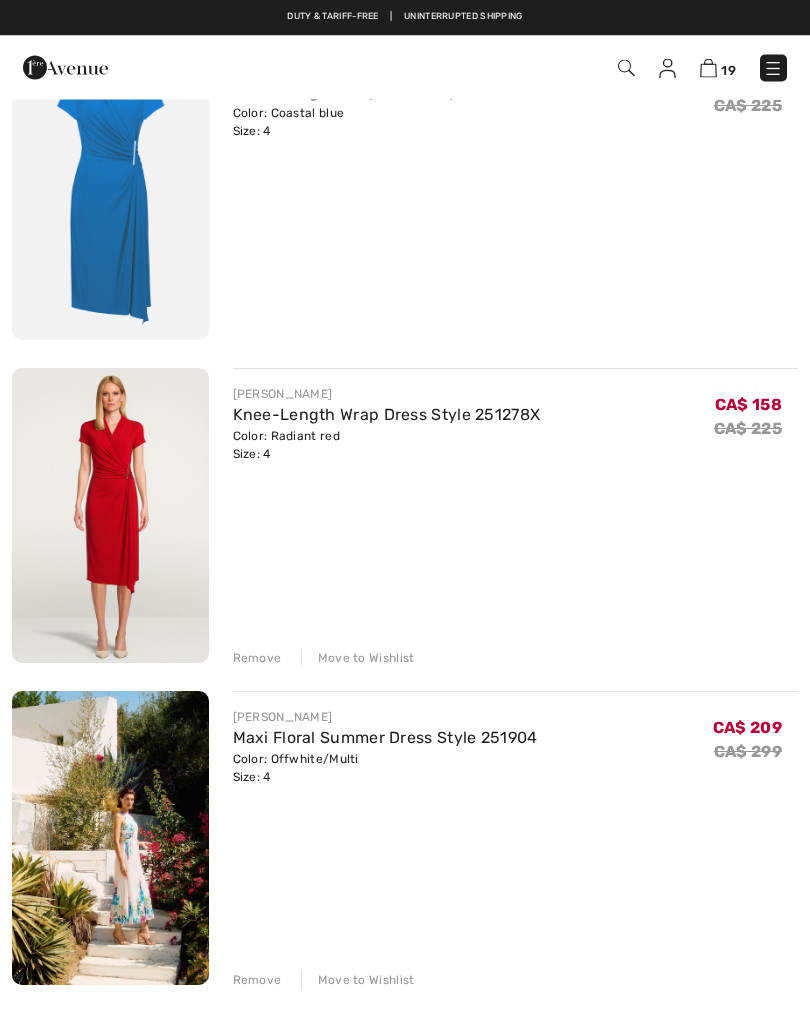 scroll, scrollTop: 251, scrollLeft: 0, axis: vertical 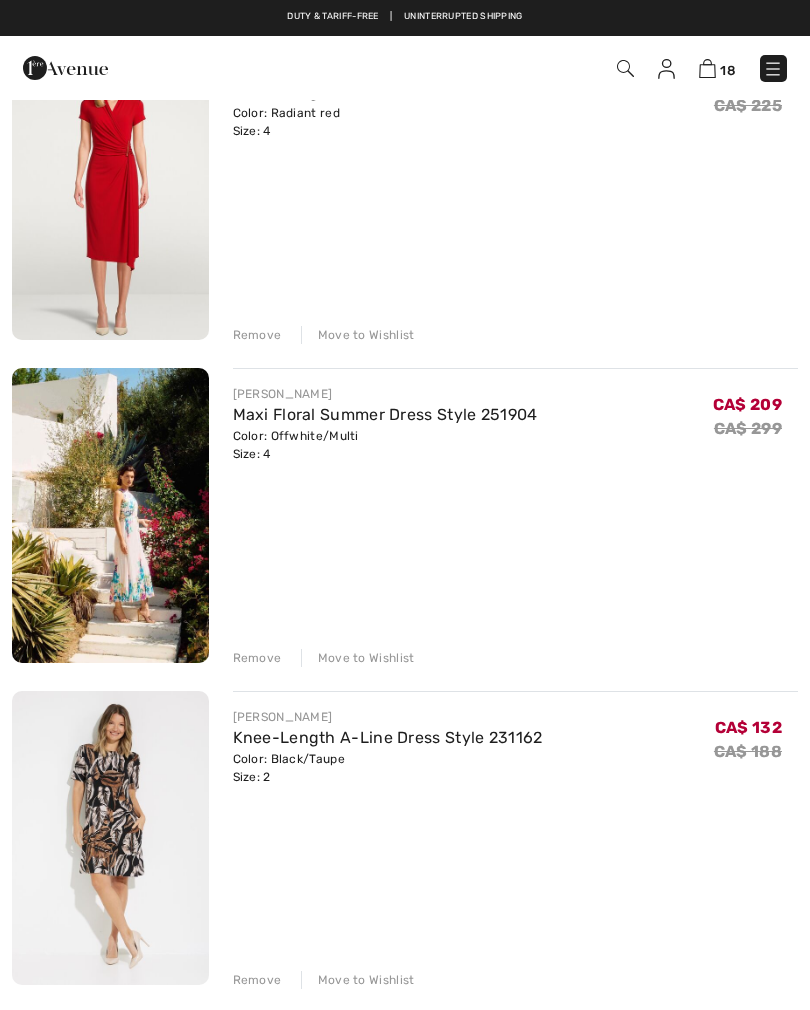 click on "Remove" at bounding box center [257, 335] 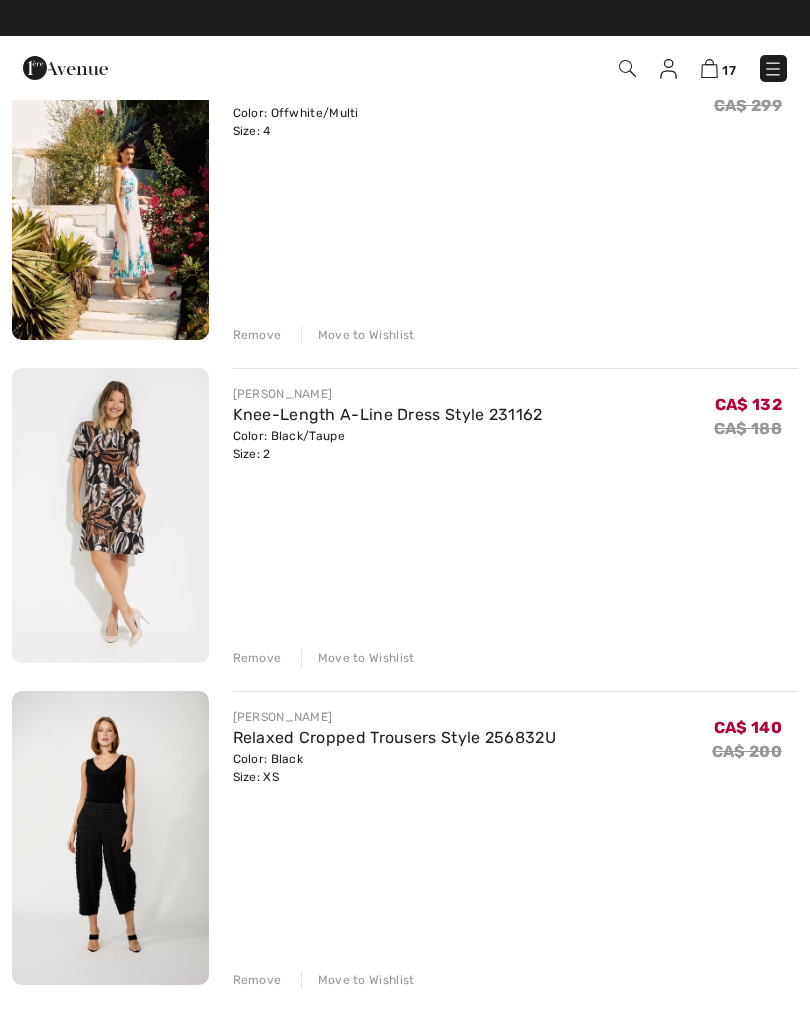 click on "JOSEPH RIBKOFF
Maxi Floral Summer Dress Style 251904
Color: Offwhite/Multi
Size: 4
Final Sale
CA$ 209
CA$ 299
CA$ 209
CA$ 299
Remove
Move to Wishlist
JOSEPH RIBKOFF" at bounding box center (405, 2775) 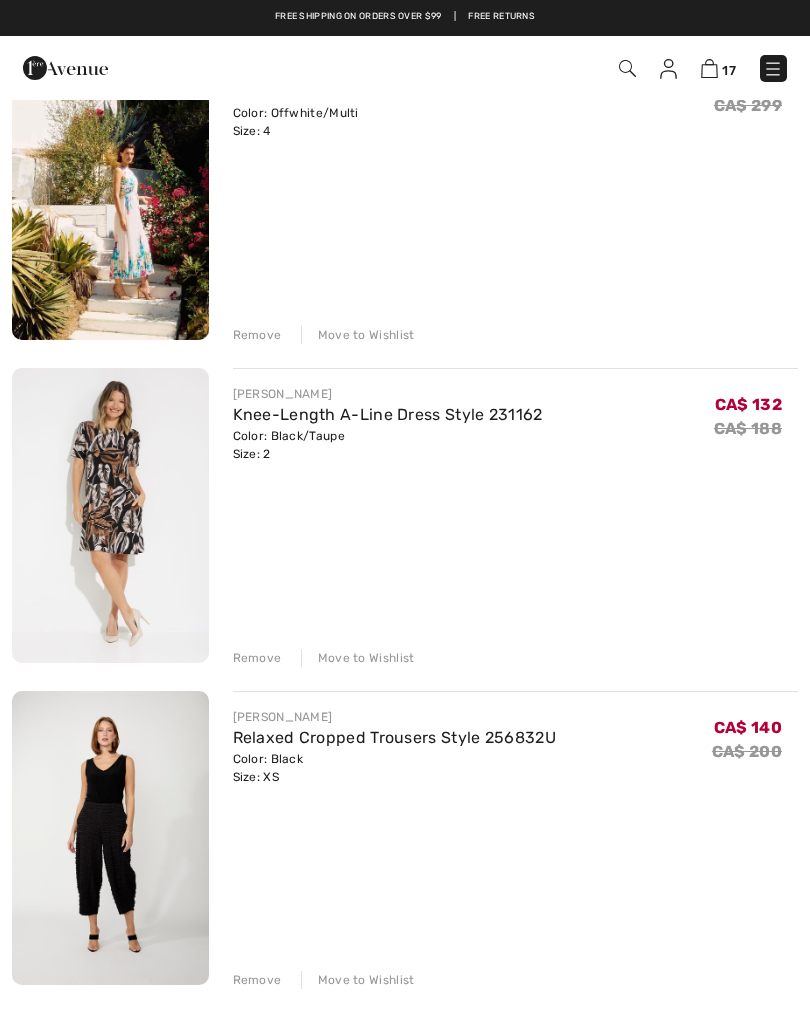 click on "Remove" at bounding box center (257, 335) 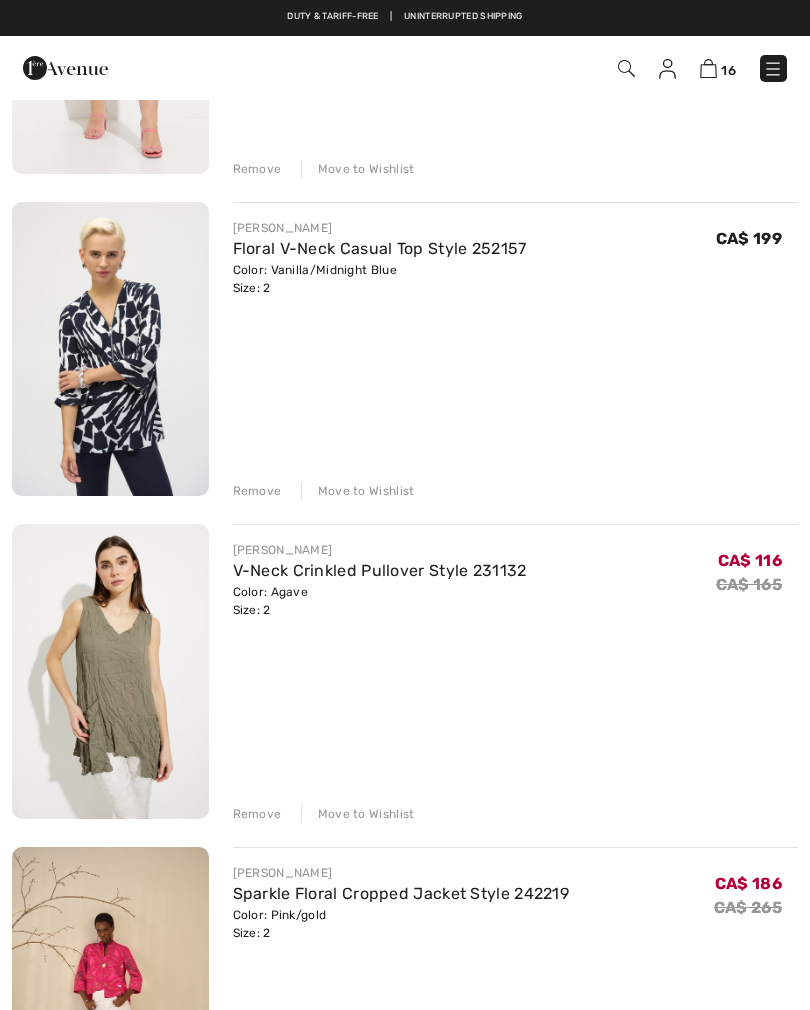 scroll, scrollTop: 4288, scrollLeft: 0, axis: vertical 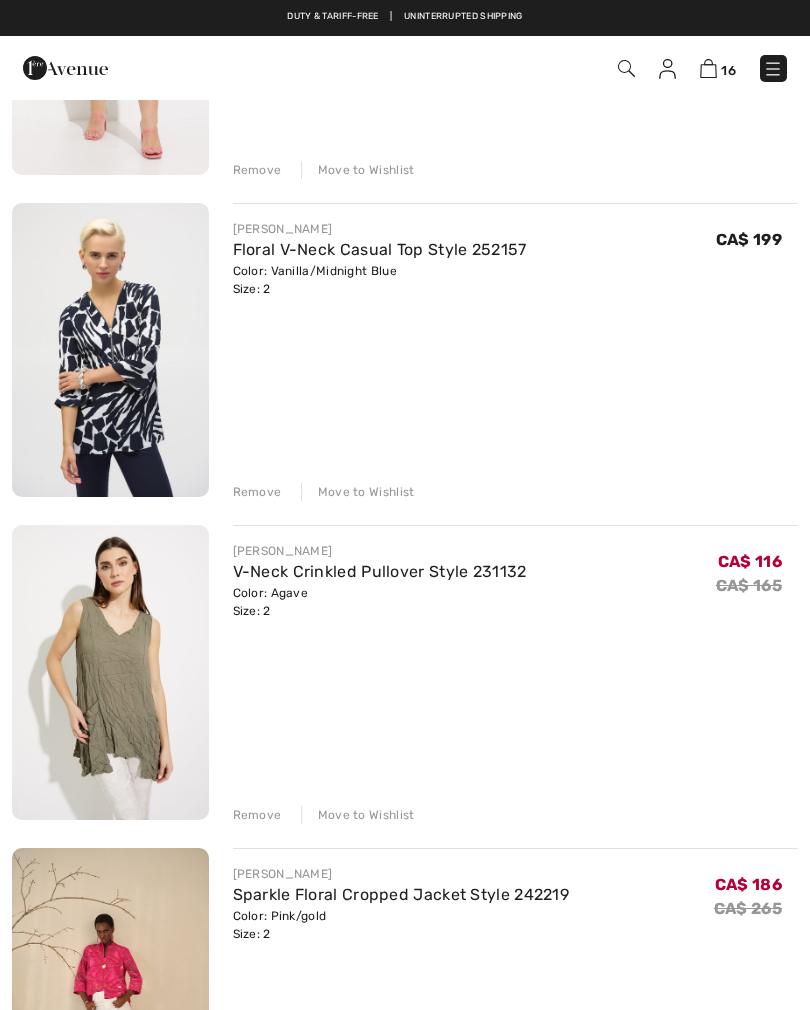 click on "Remove" at bounding box center [257, 815] 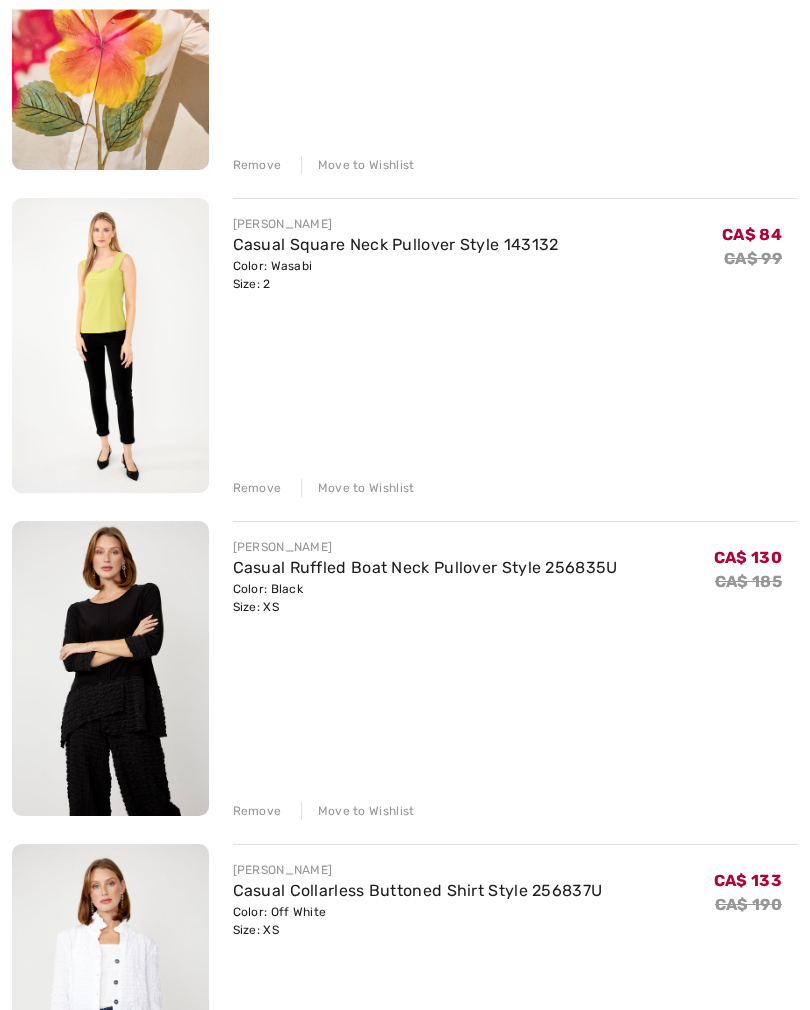 click on "Remove" at bounding box center (257, 812) 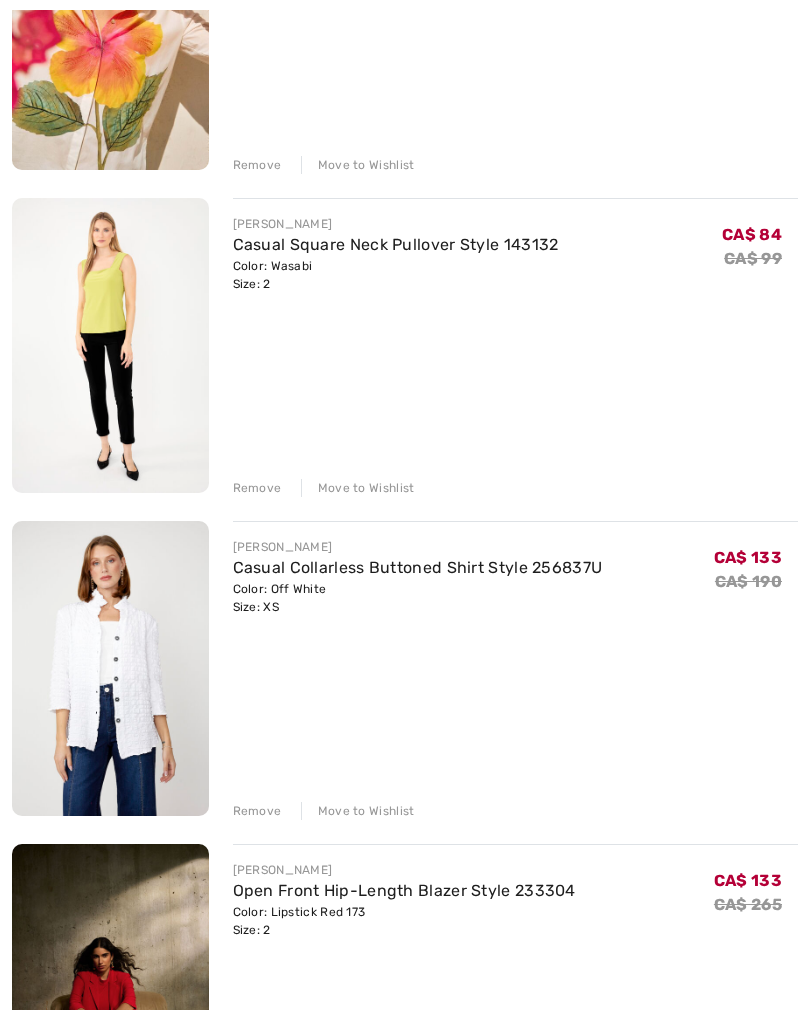 click on "JOSEPH RIBKOFF
Knee-Length A-Line Dress Style 231162
Color: Black/Taupe
Size: 2
Final Sale
CA$ 132
CA$ 188
CA$ 132
CA$ 188
Remove
Move to Wishlist
FRANK LYMAN" at bounding box center [405, 831] 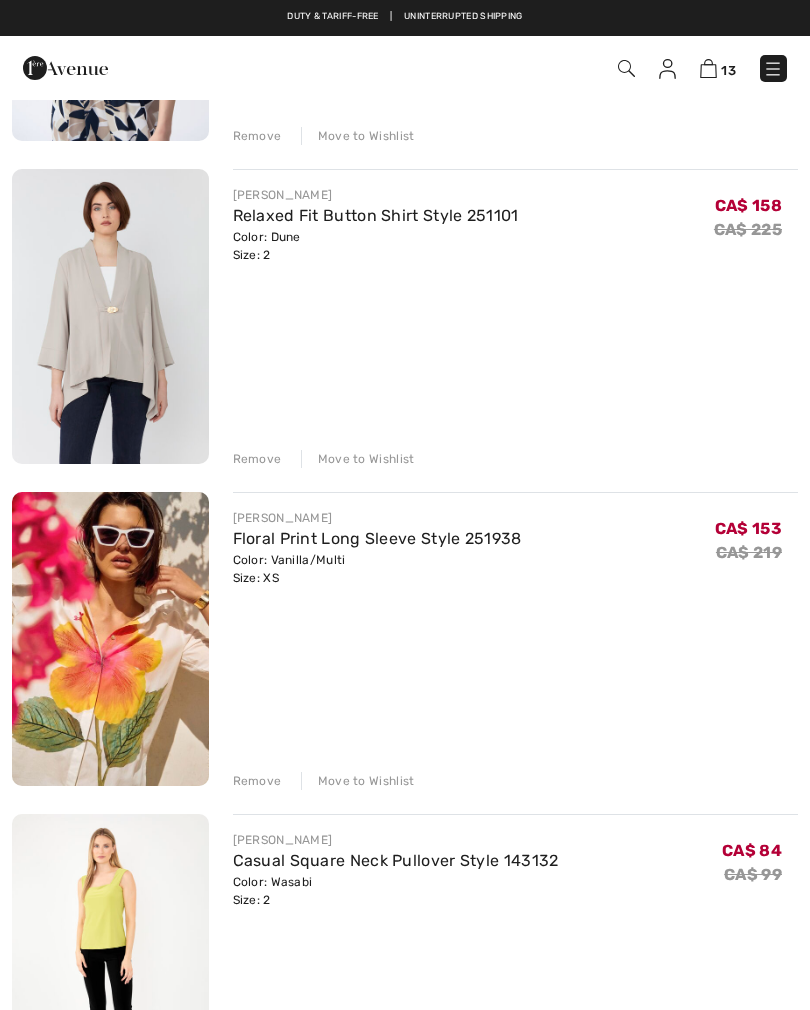 scroll, scrollTop: 1094, scrollLeft: 0, axis: vertical 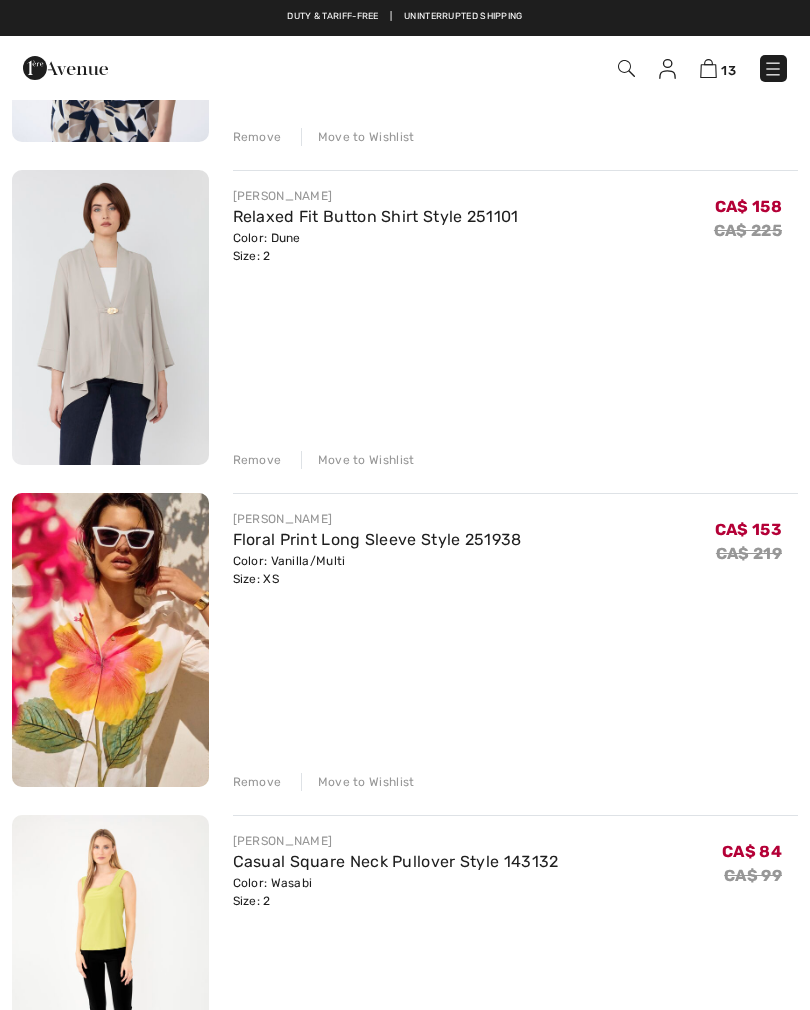click on "Remove
Move to Wishlist" at bounding box center [516, 780] 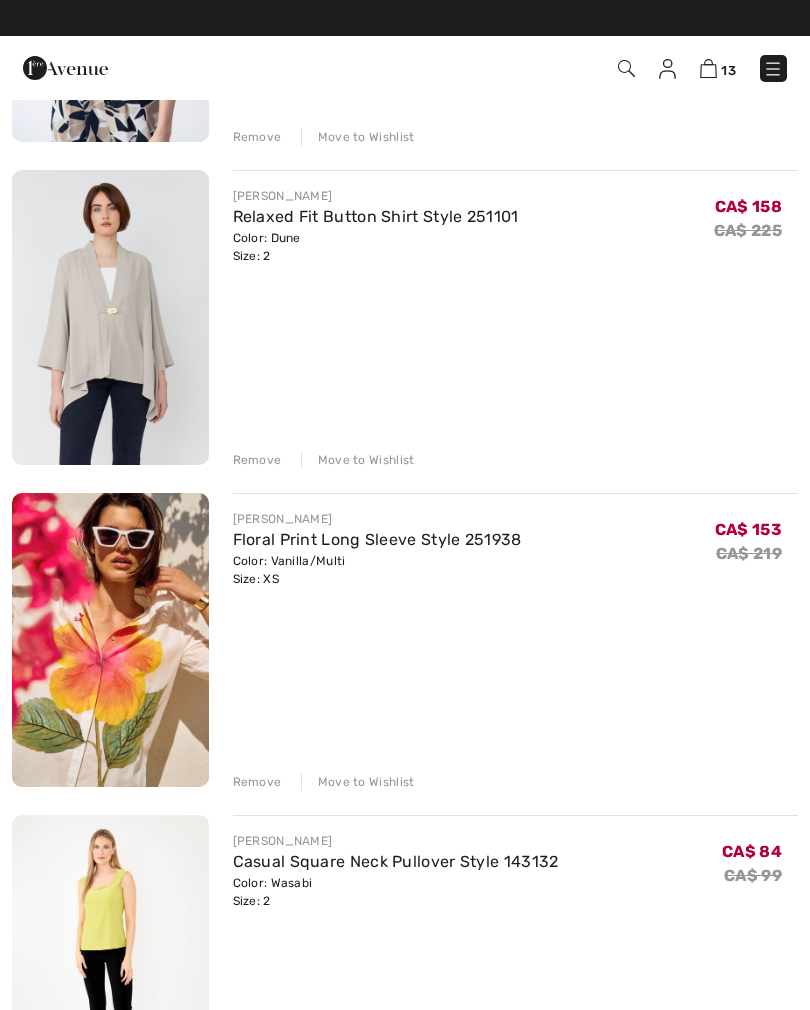 click on "Remove" at bounding box center [257, 782] 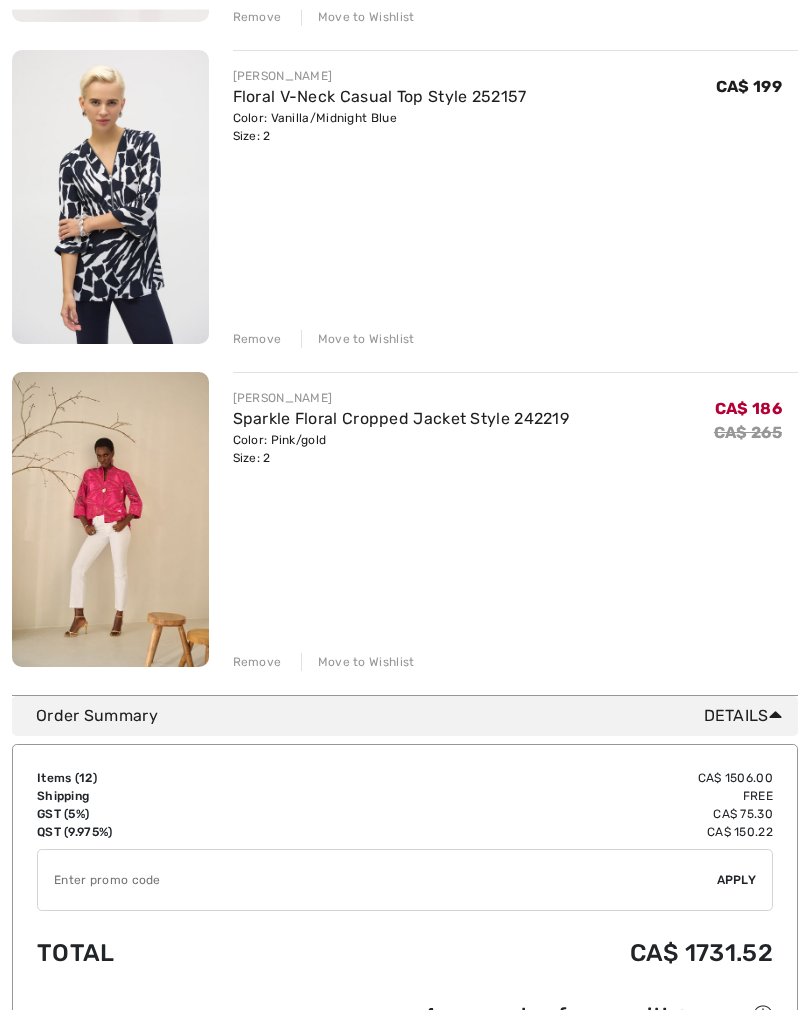 scroll, scrollTop: 3474, scrollLeft: 0, axis: vertical 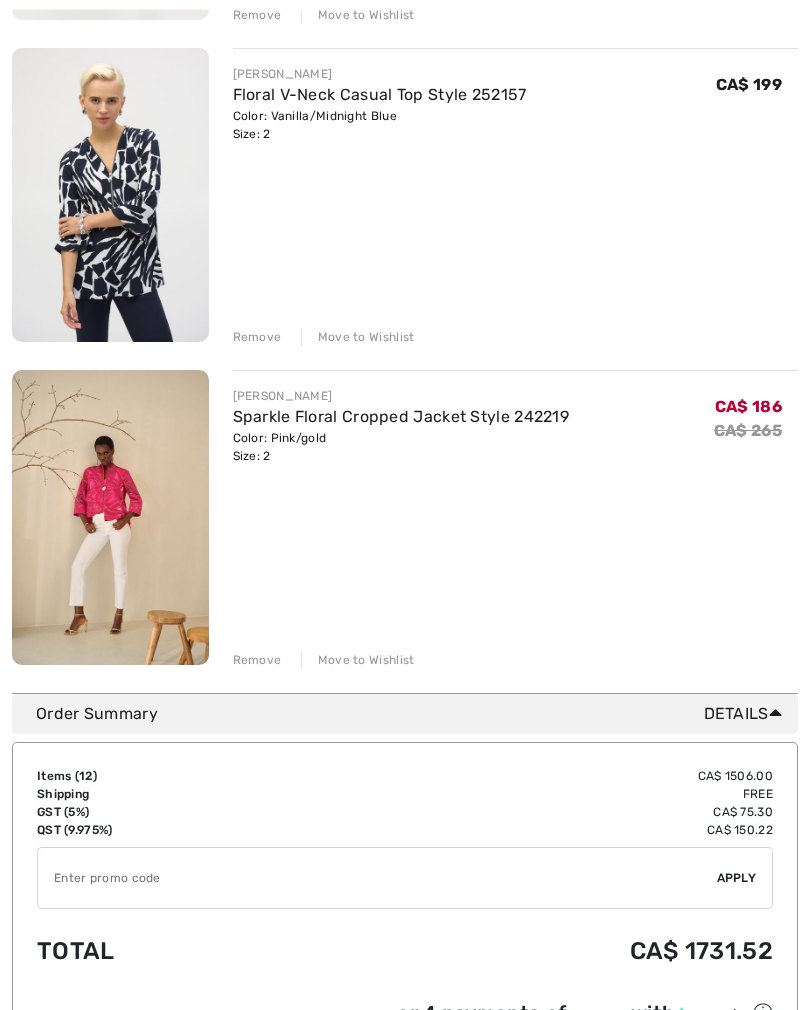 click on "You are only  CA$ 0.00  away from FREE SHIPPING!  Continue Shopping >
Congratulations!  Your order will be shipped for FREE!
JOSEPH RIBKOFF
Knee-Length A-Line Dress Style 231162
Color: Black/Taupe
Size: 2
Final Sale
CA$ 132
CA$ 188
CA$ 132
CA$ 188
Remove
Move to Wishlist" at bounding box center [405, -1321] 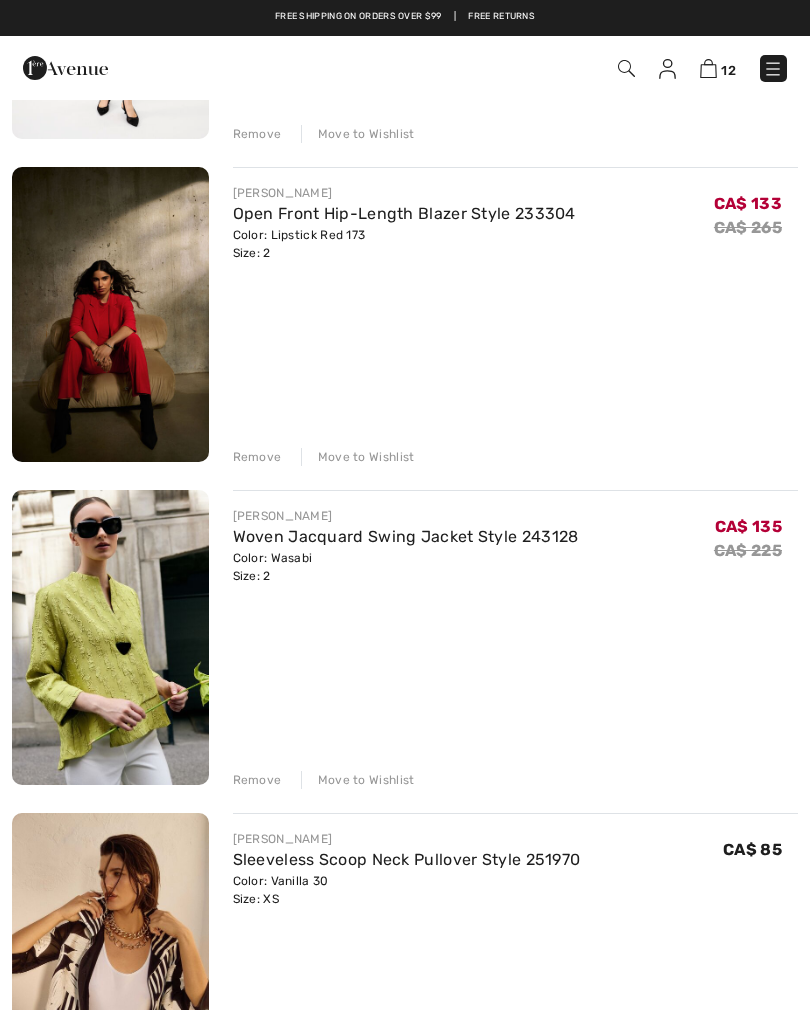 scroll, scrollTop: 1740, scrollLeft: 0, axis: vertical 